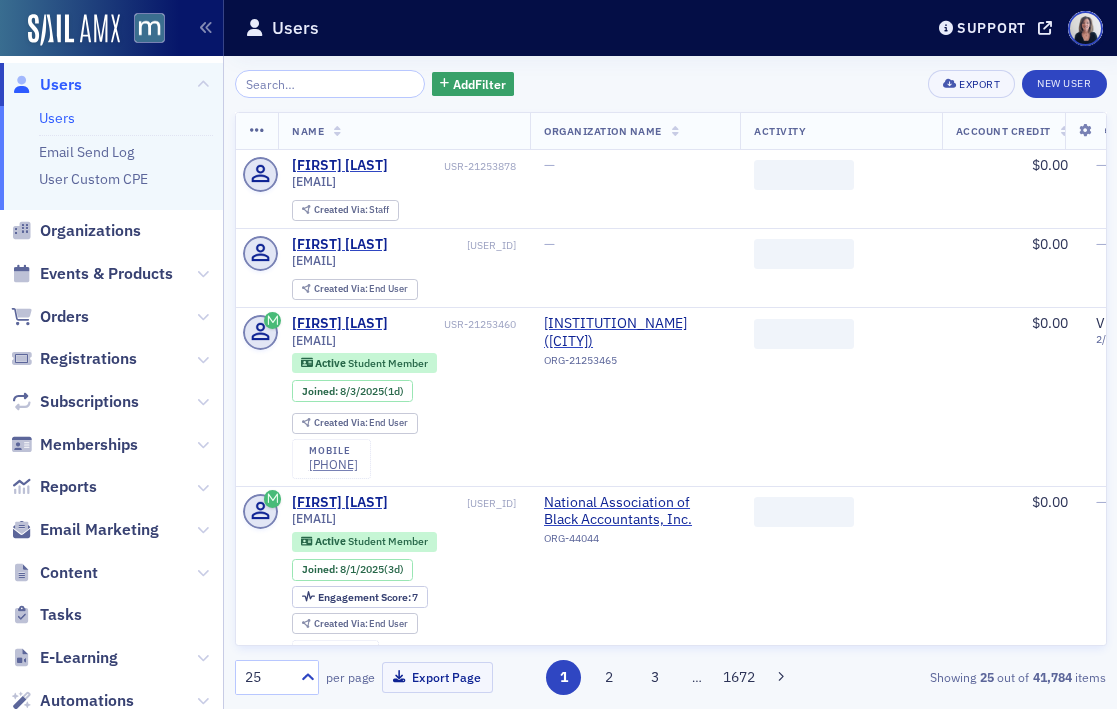 scroll, scrollTop: 0, scrollLeft: 0, axis: both 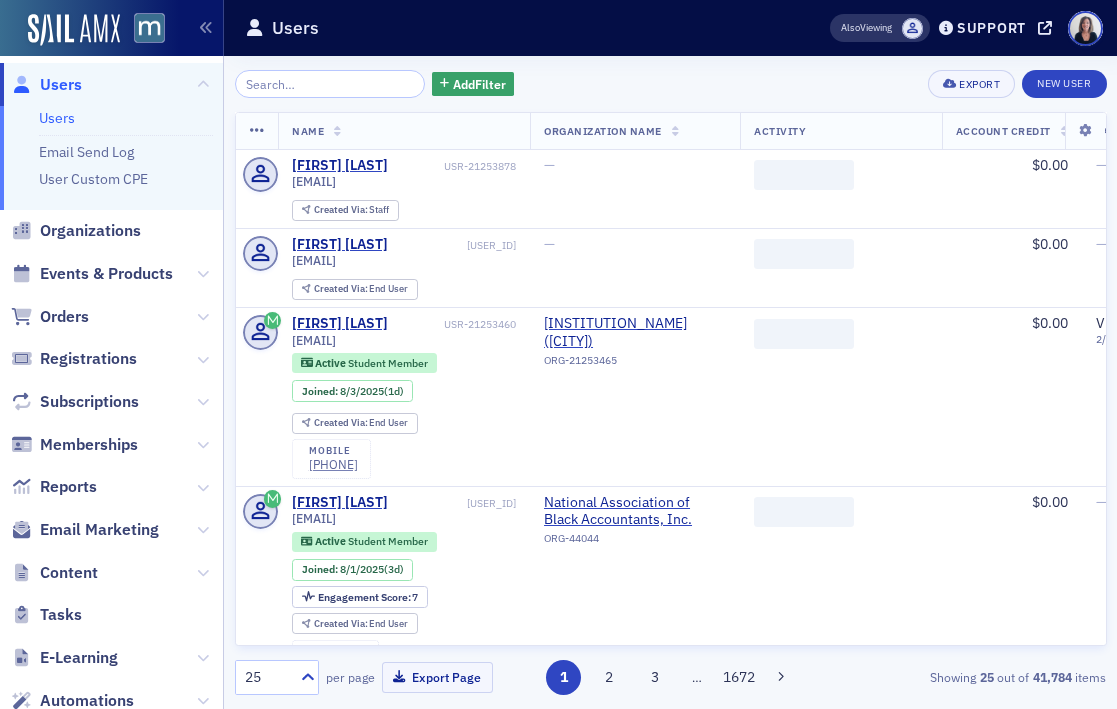 click 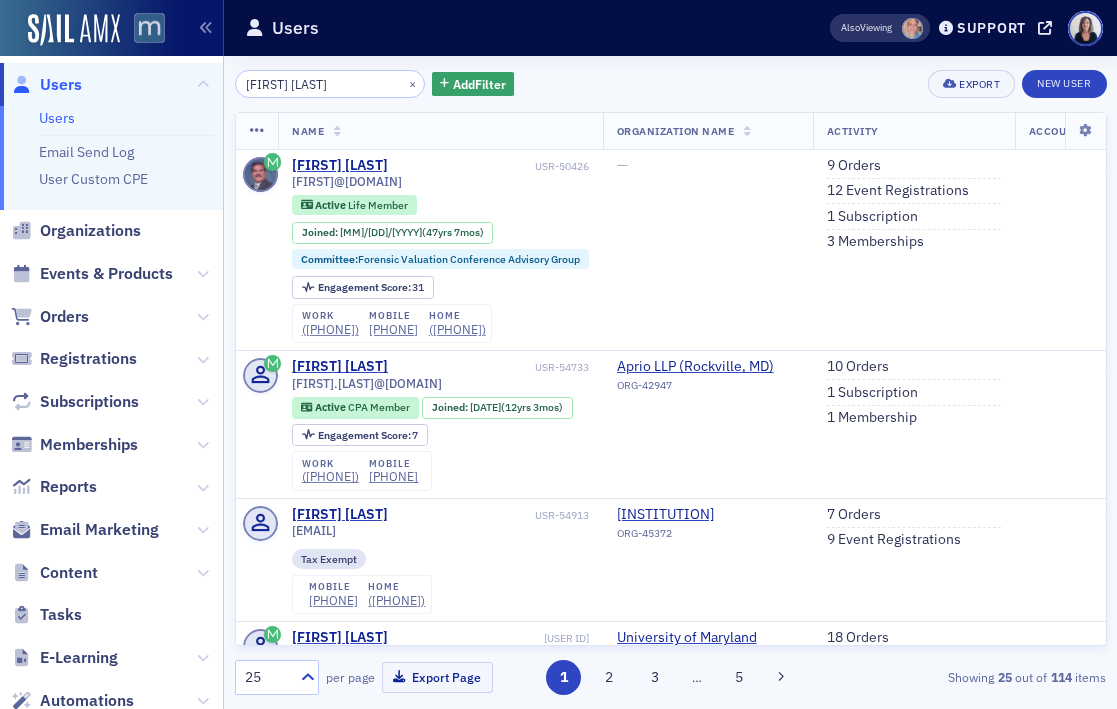 type on "[FIRST] [LAST]" 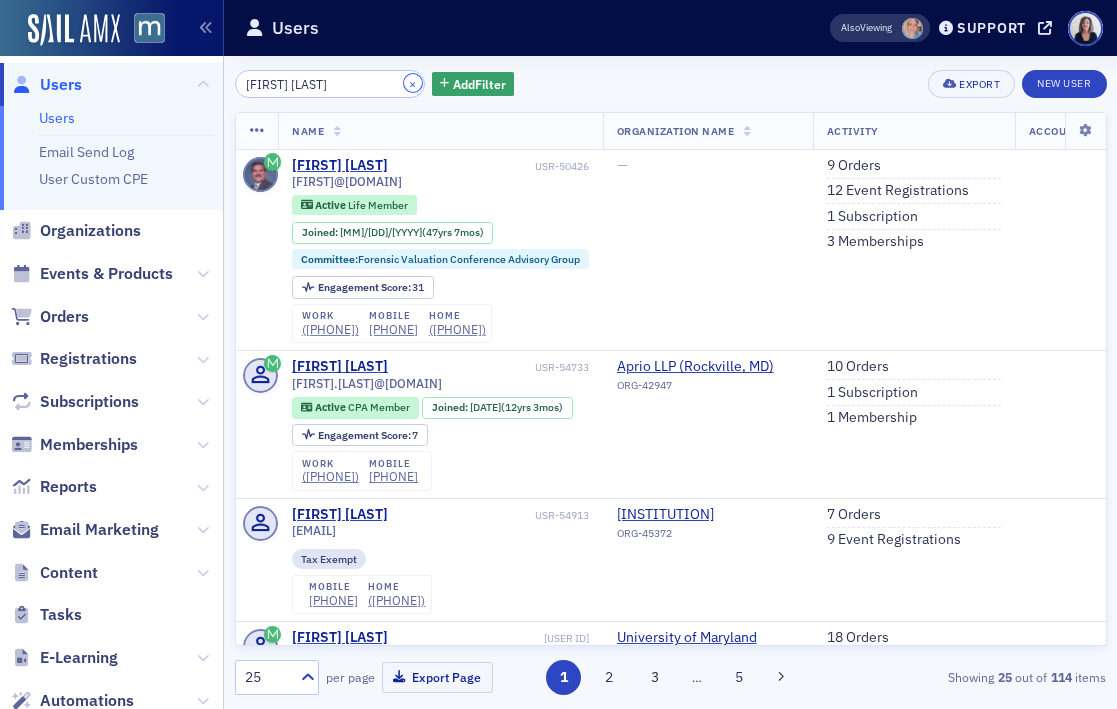 click on "×" 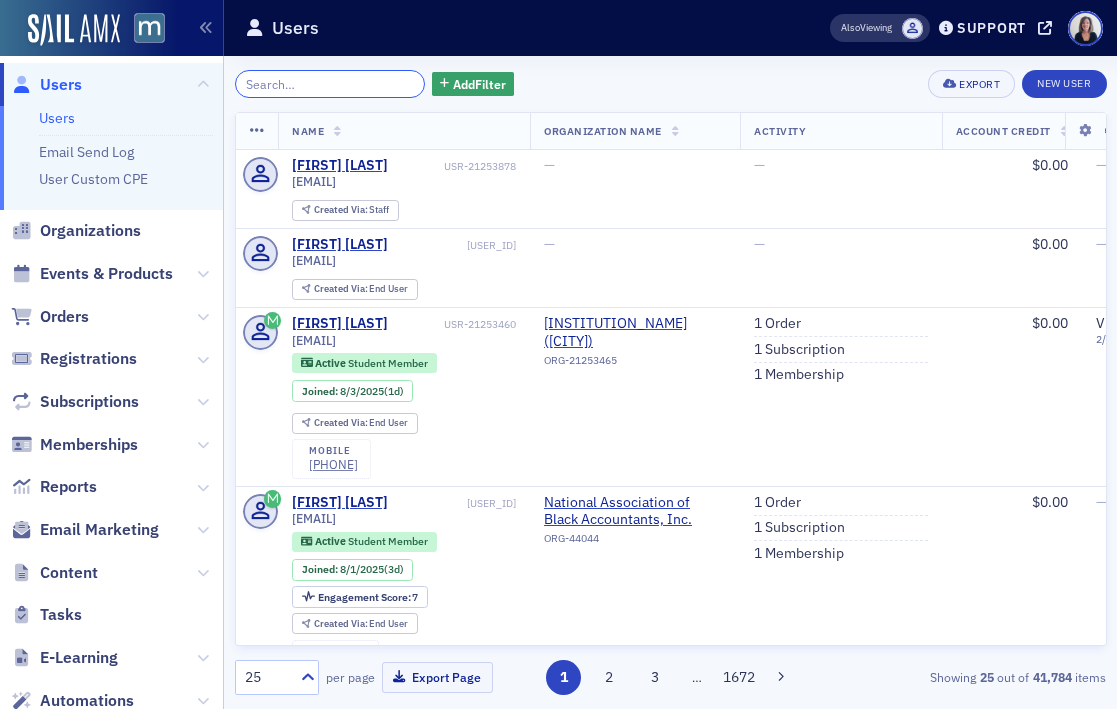 click 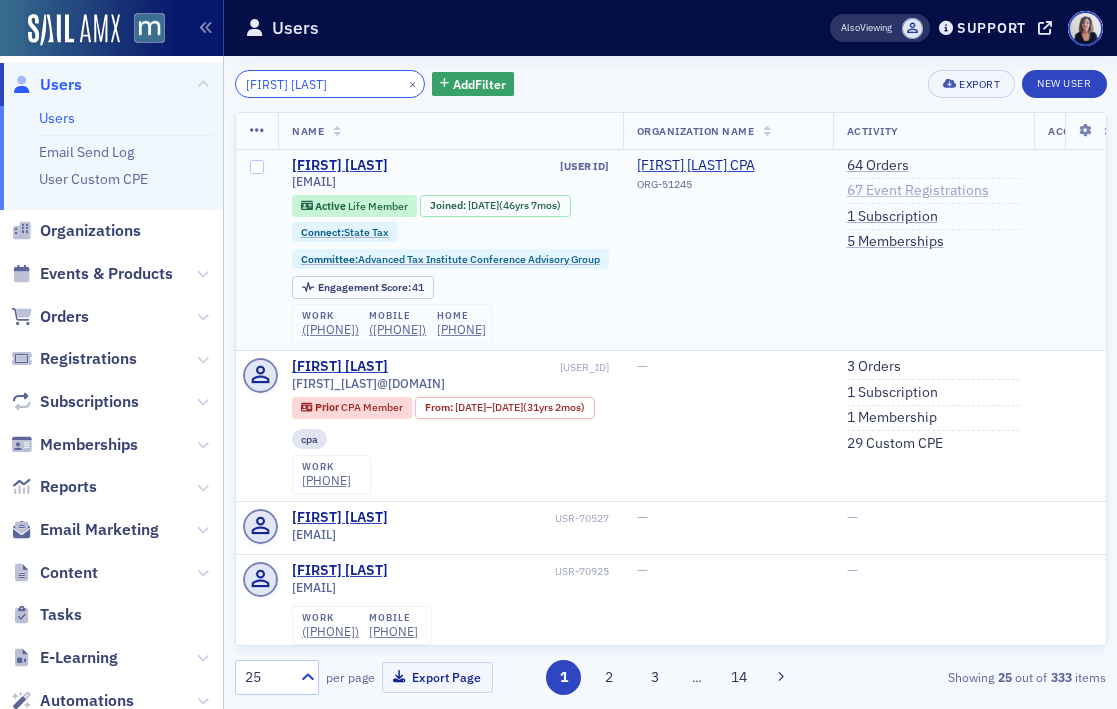 type on "[FIRST] [LAST]" 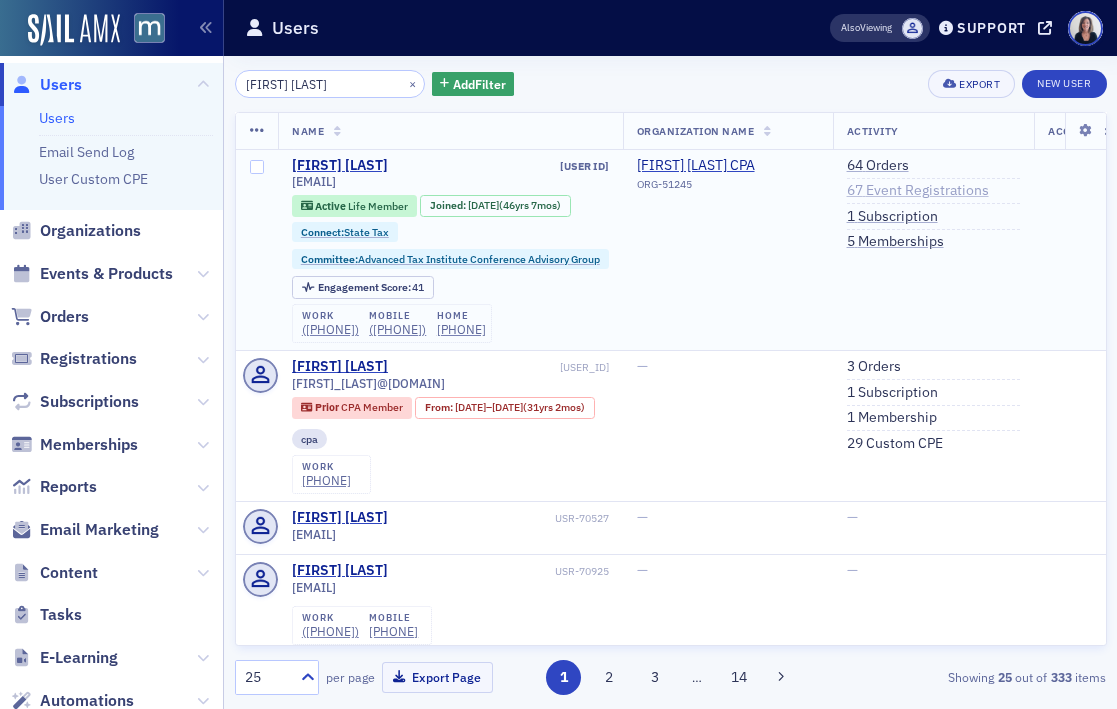 click on "67   Event Registrations" 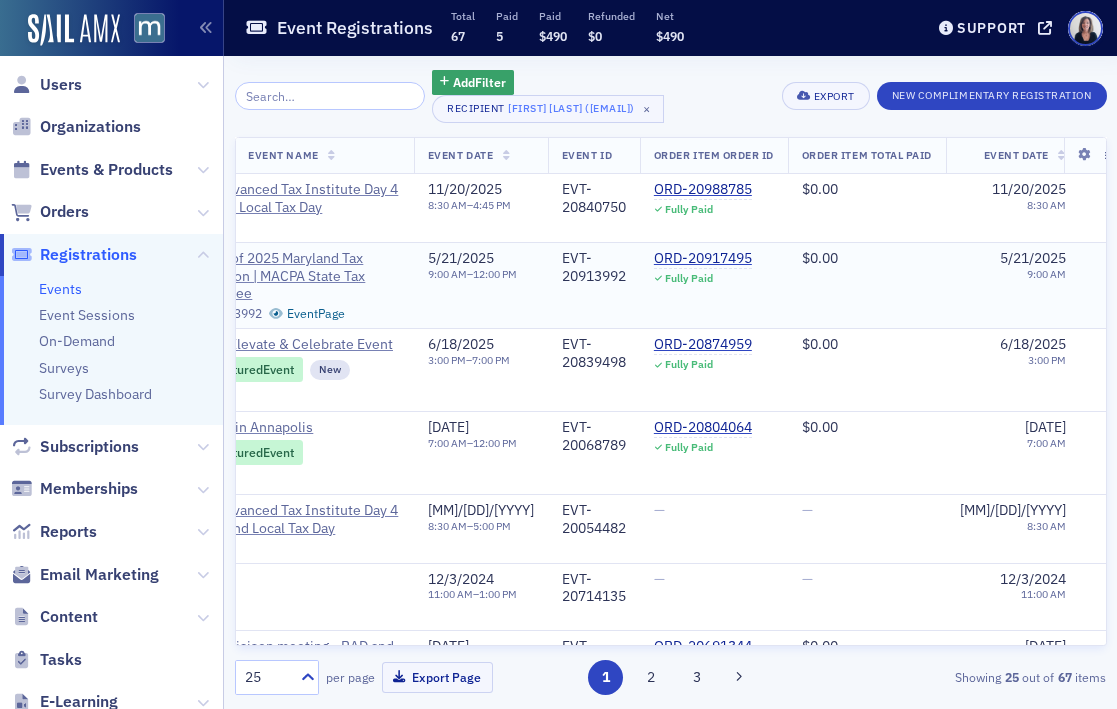 scroll, scrollTop: 0, scrollLeft: 6767, axis: horizontal 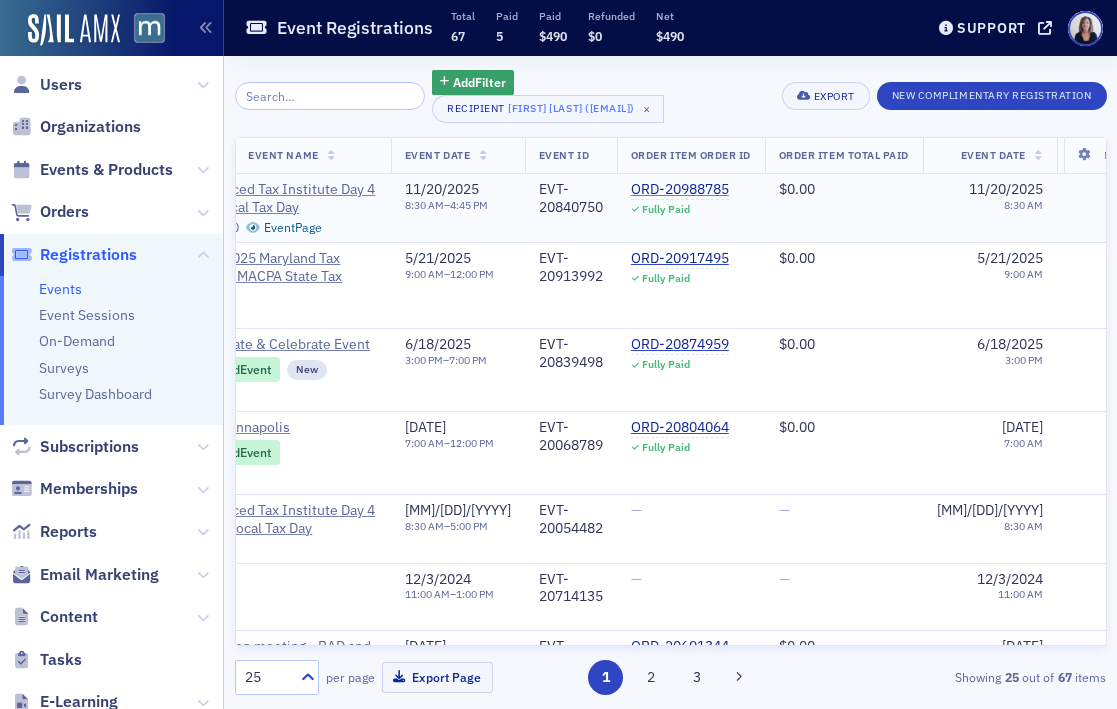 click on "ORD-20988785" 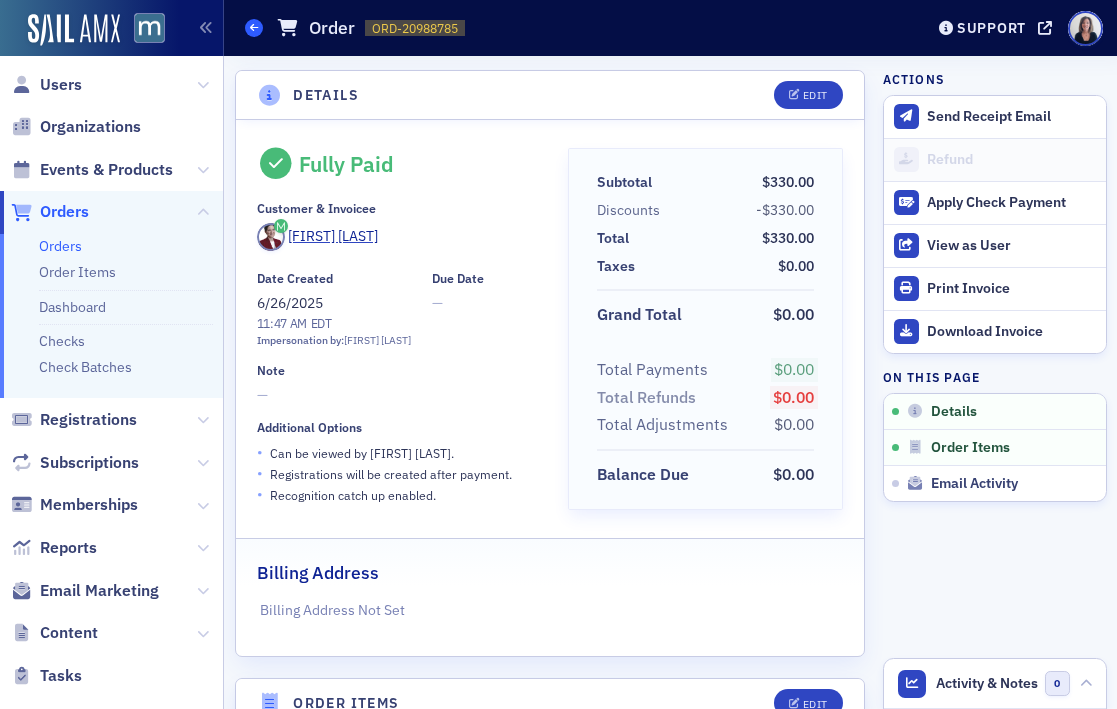 click 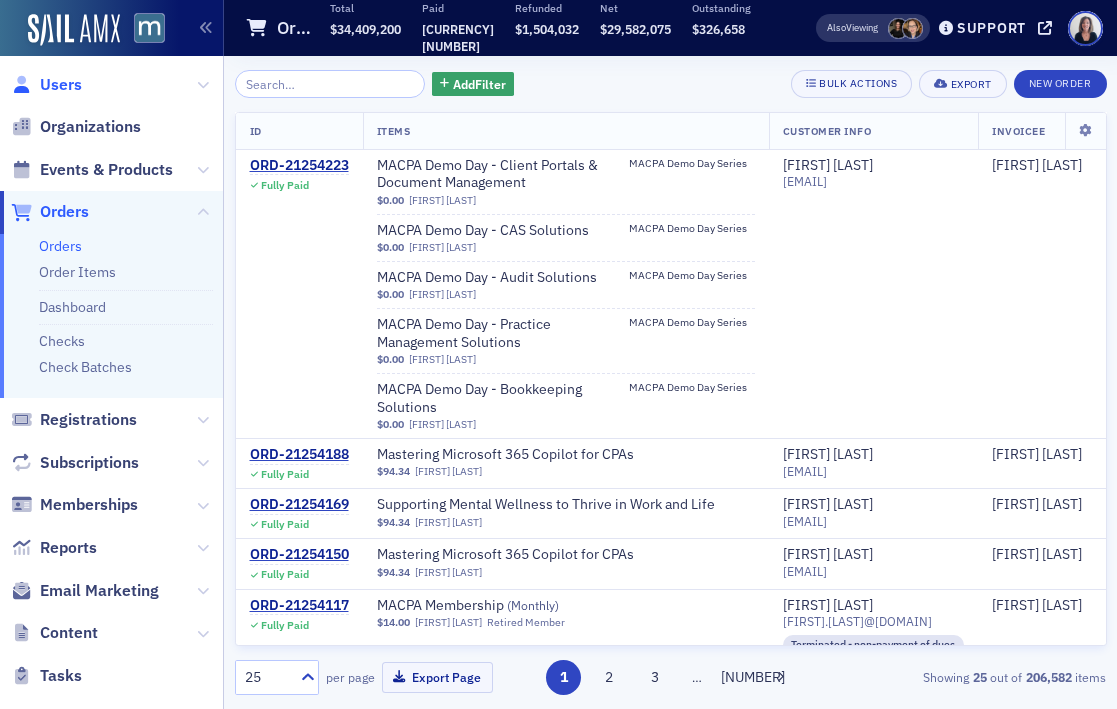 click on "Users" 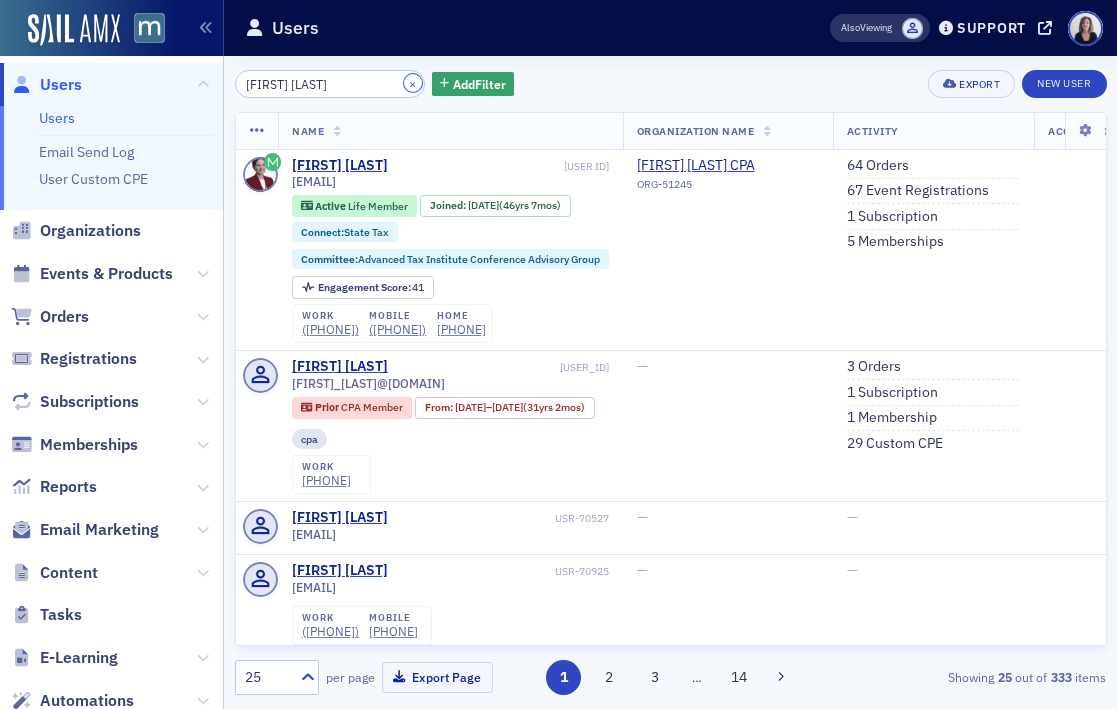 click on "×" 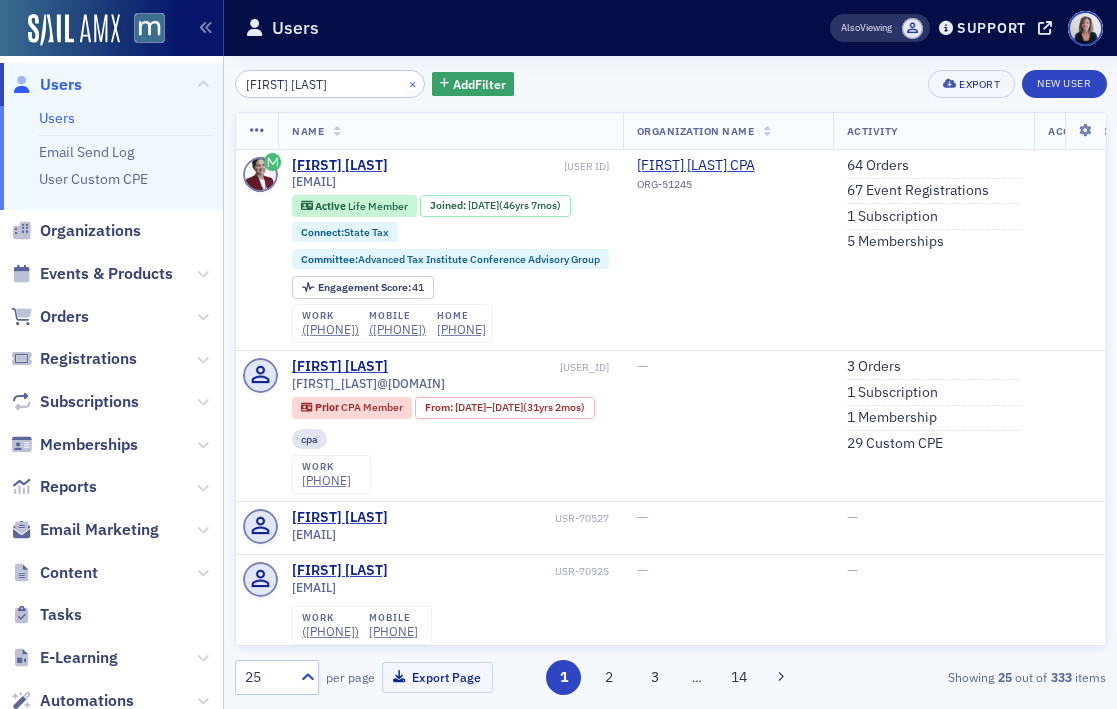 type 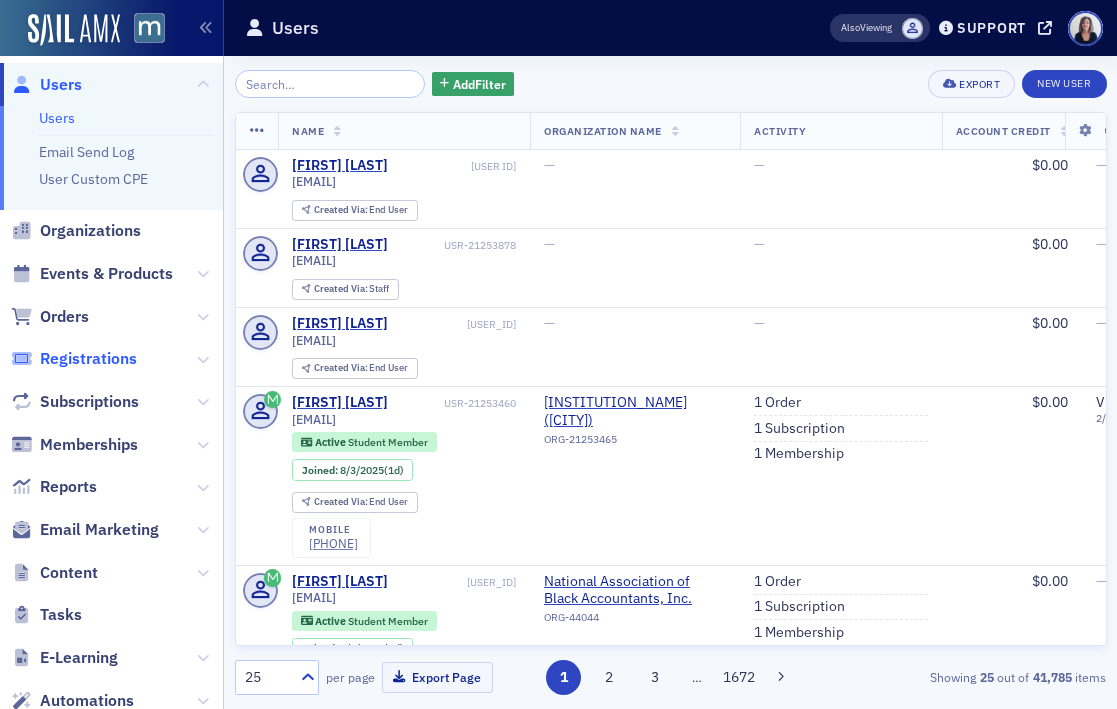 click on "Registrations" 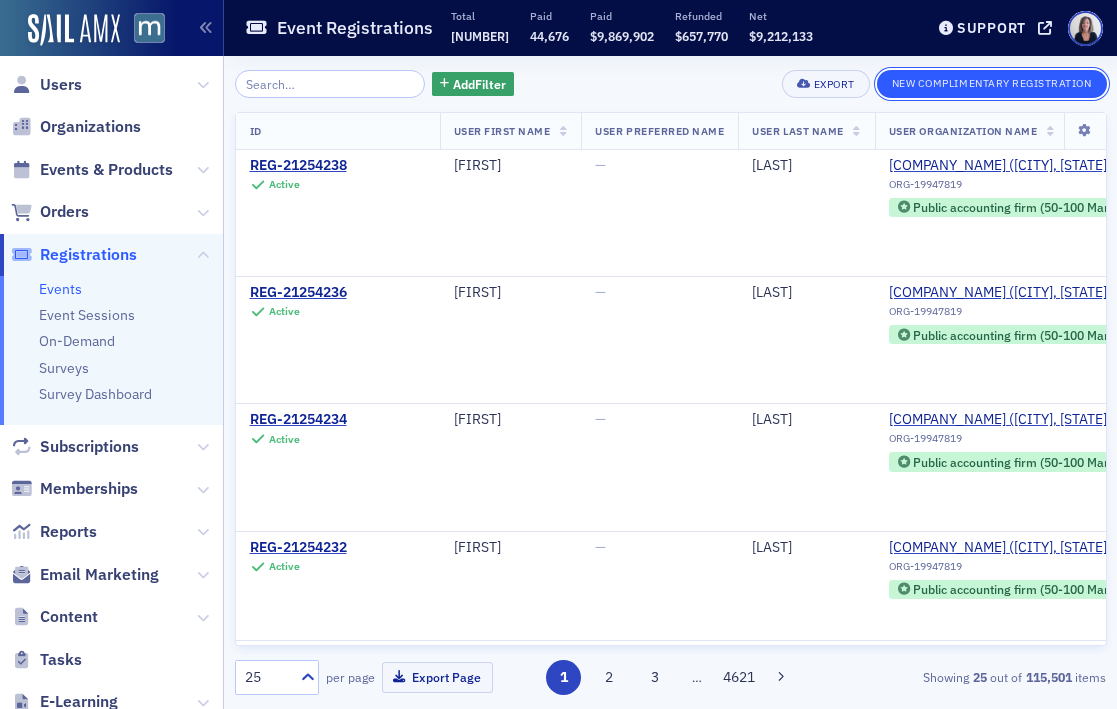 click on "New Complimentary Registration" 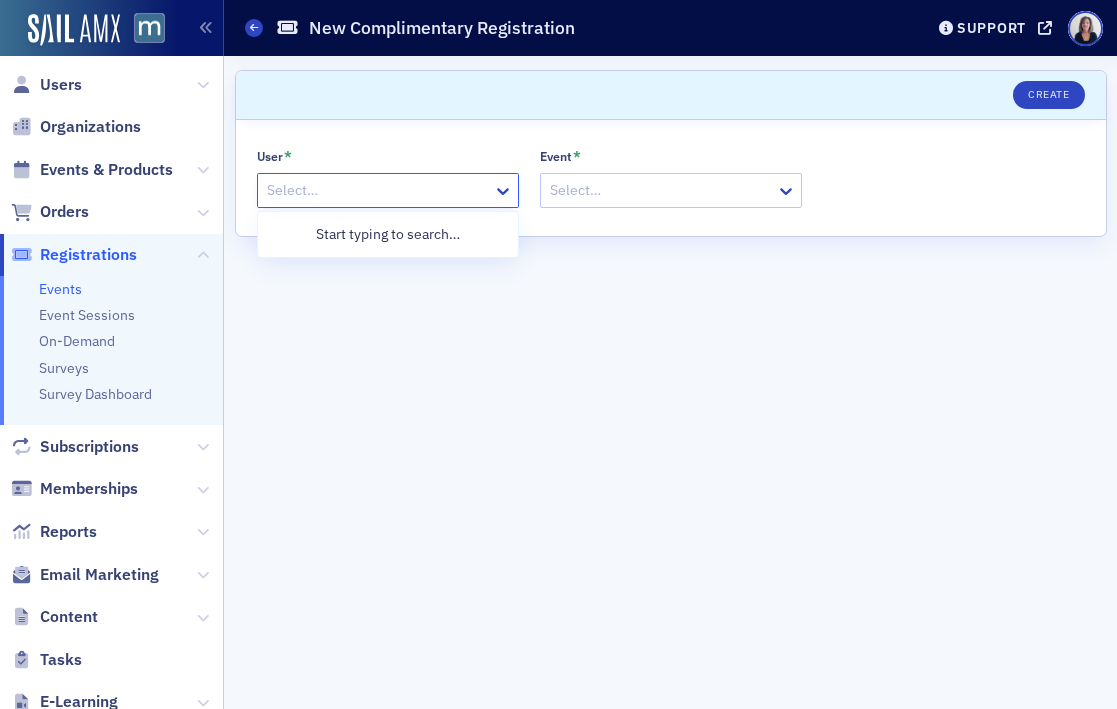 click 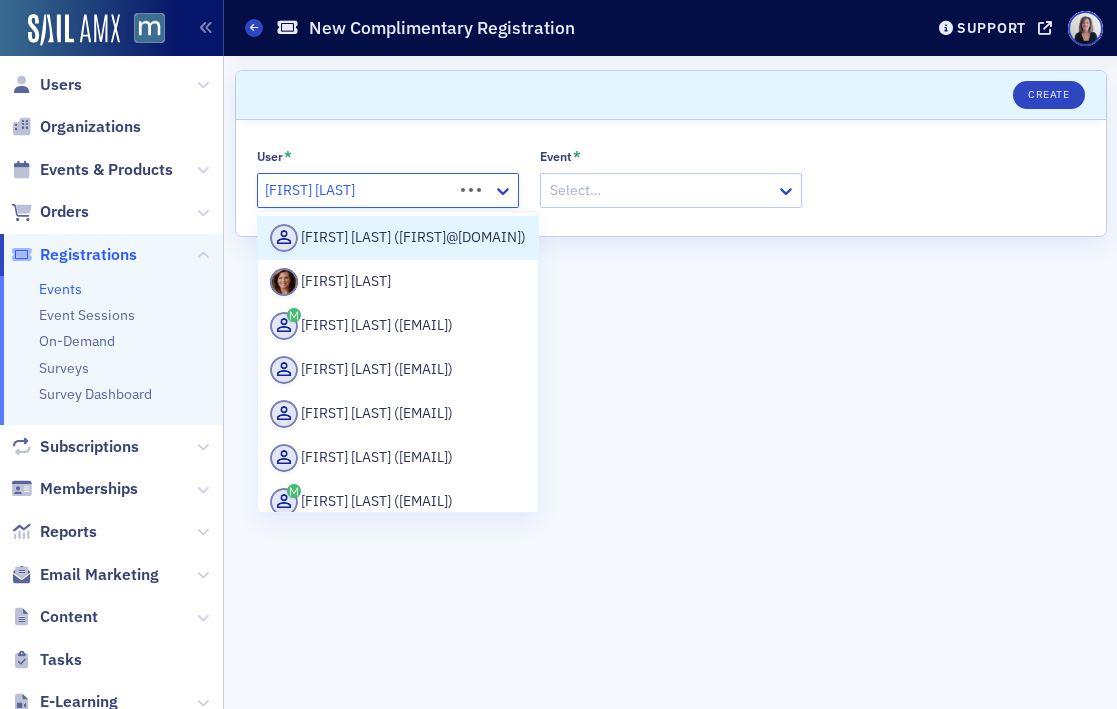 type on "[FIRST] [LAST]" 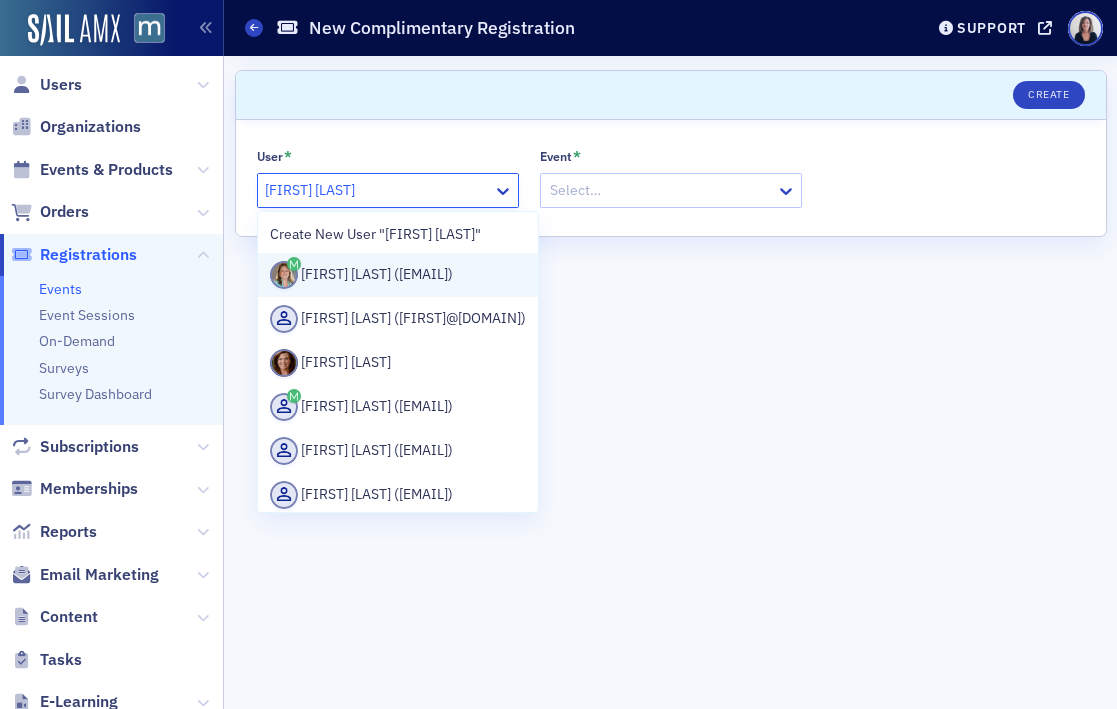 click on "[FIRST] [LAST] ([EMAIL])" at bounding box center [398, 275] 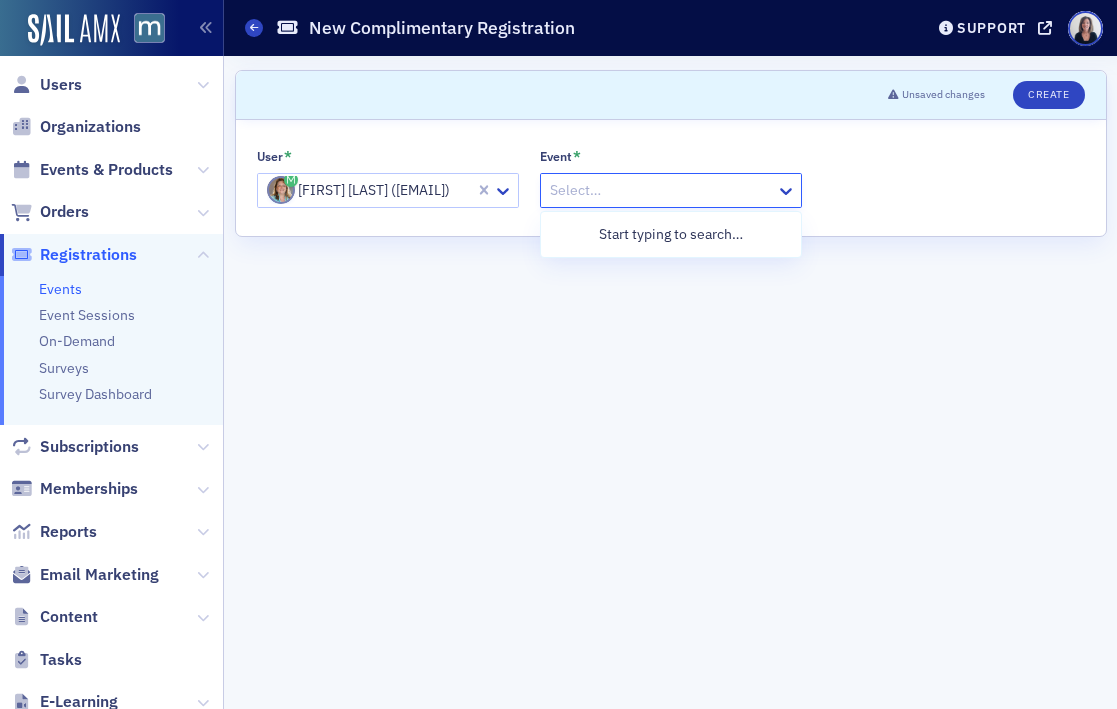 click 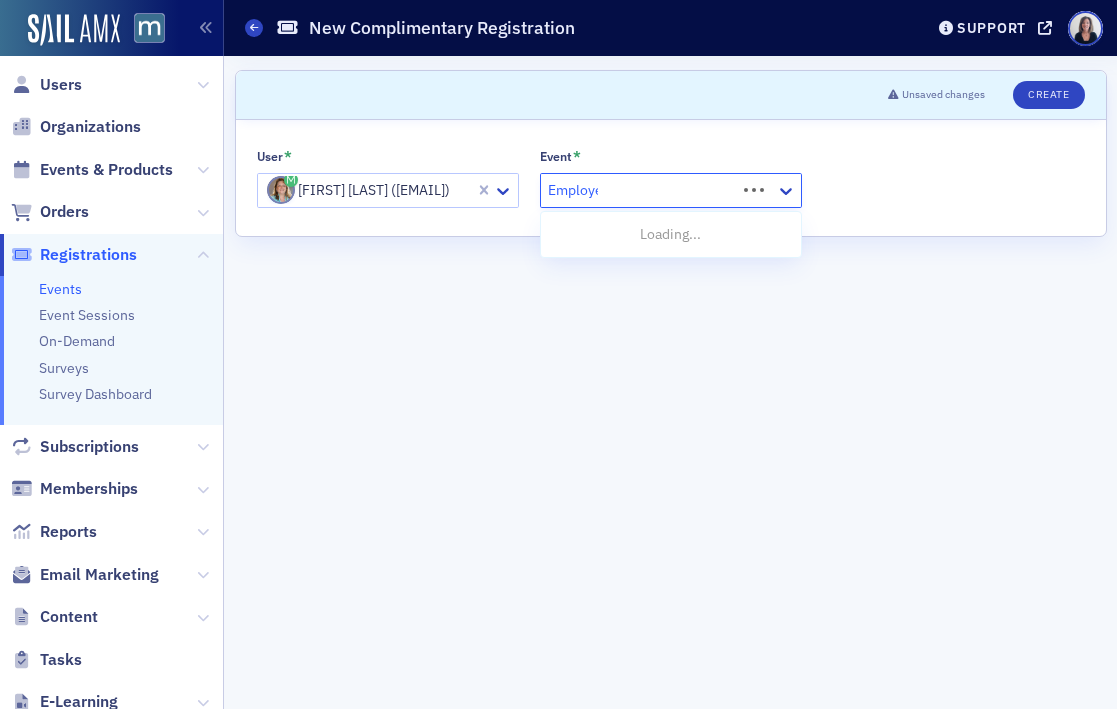 type on "Employee" 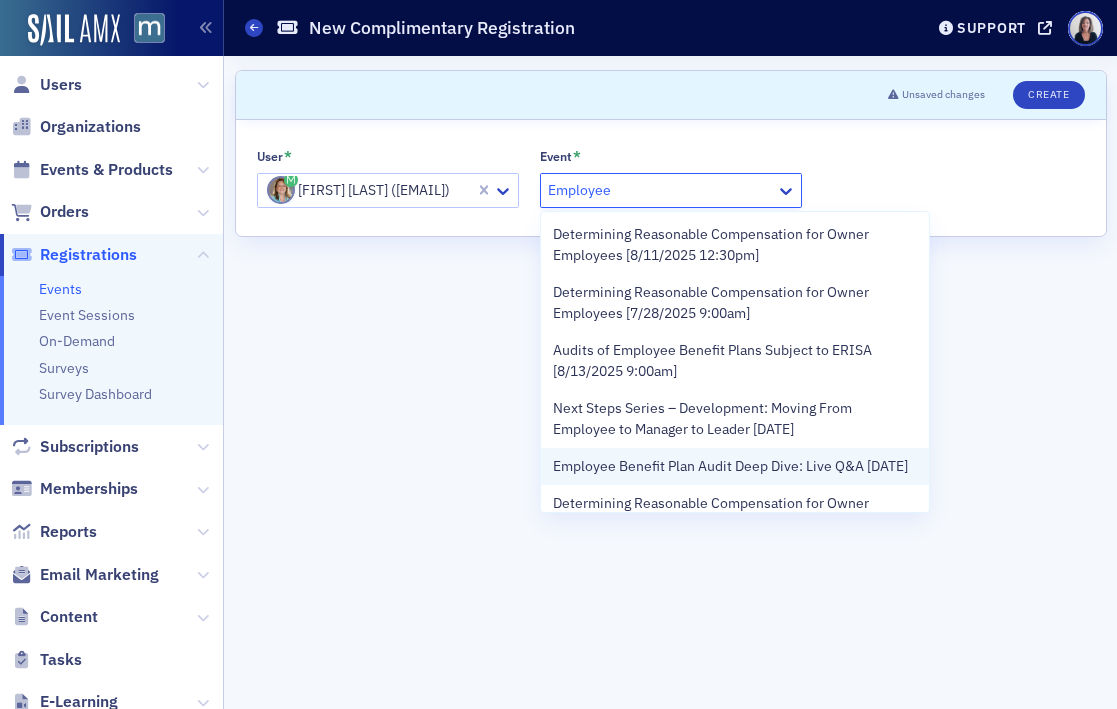 click on "Employee Benefit Plan Audit Deep Dive: Live Q&A [DATE]" at bounding box center [730, 466] 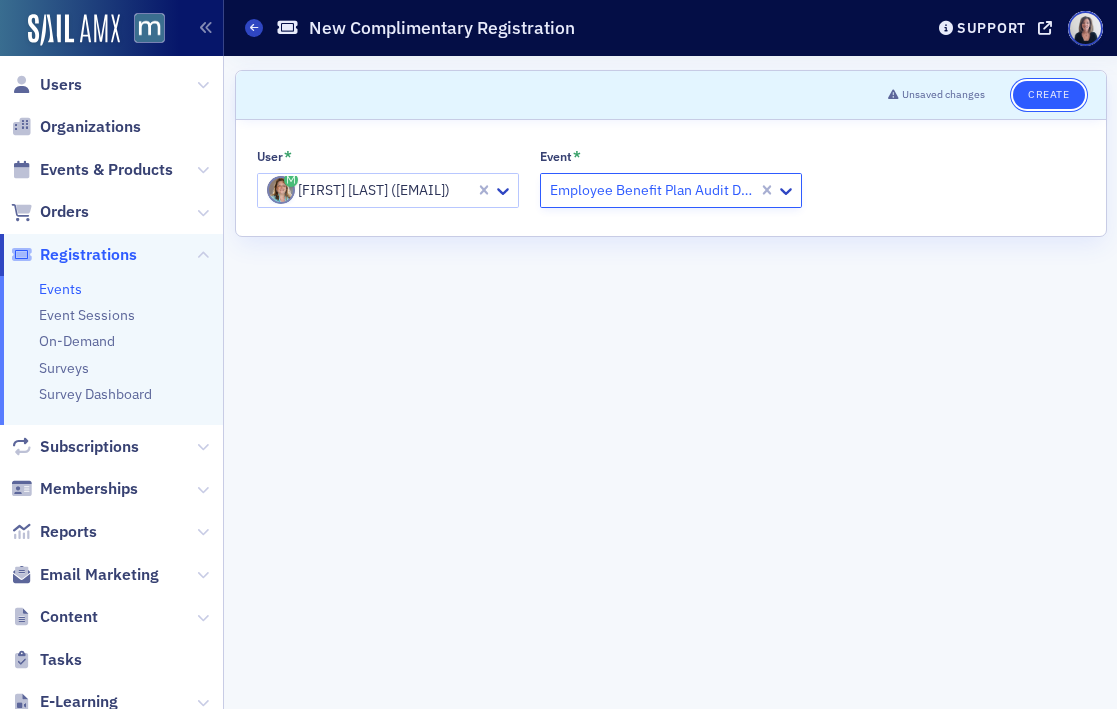 click on "Create" 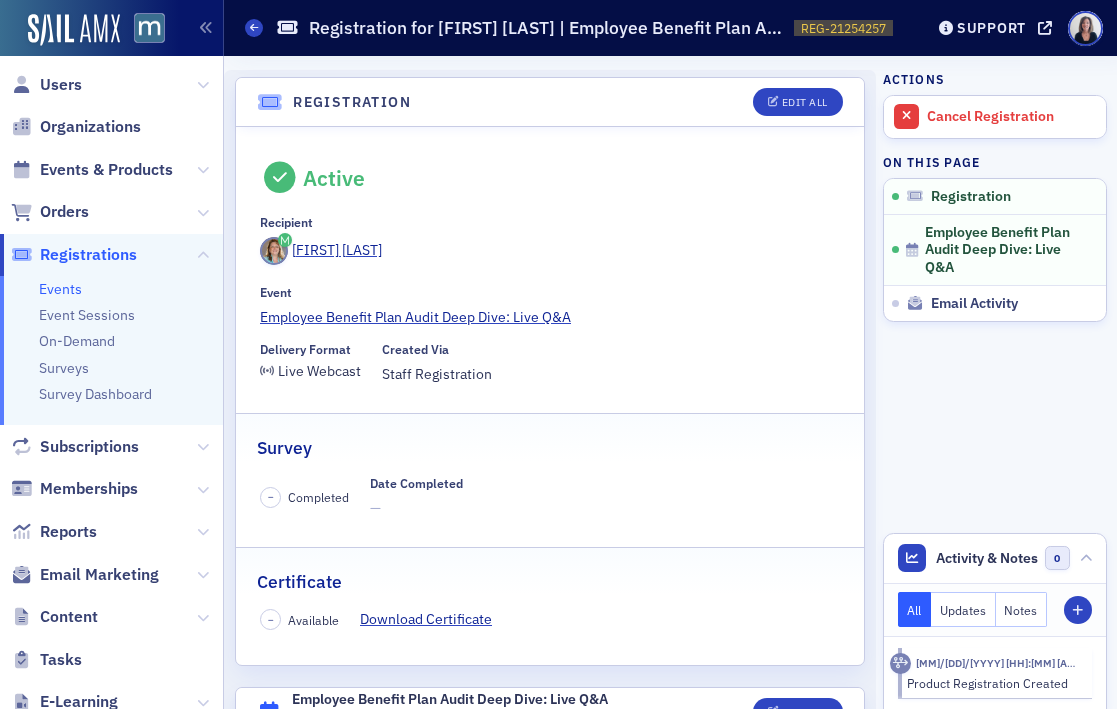 click on "Registrations" 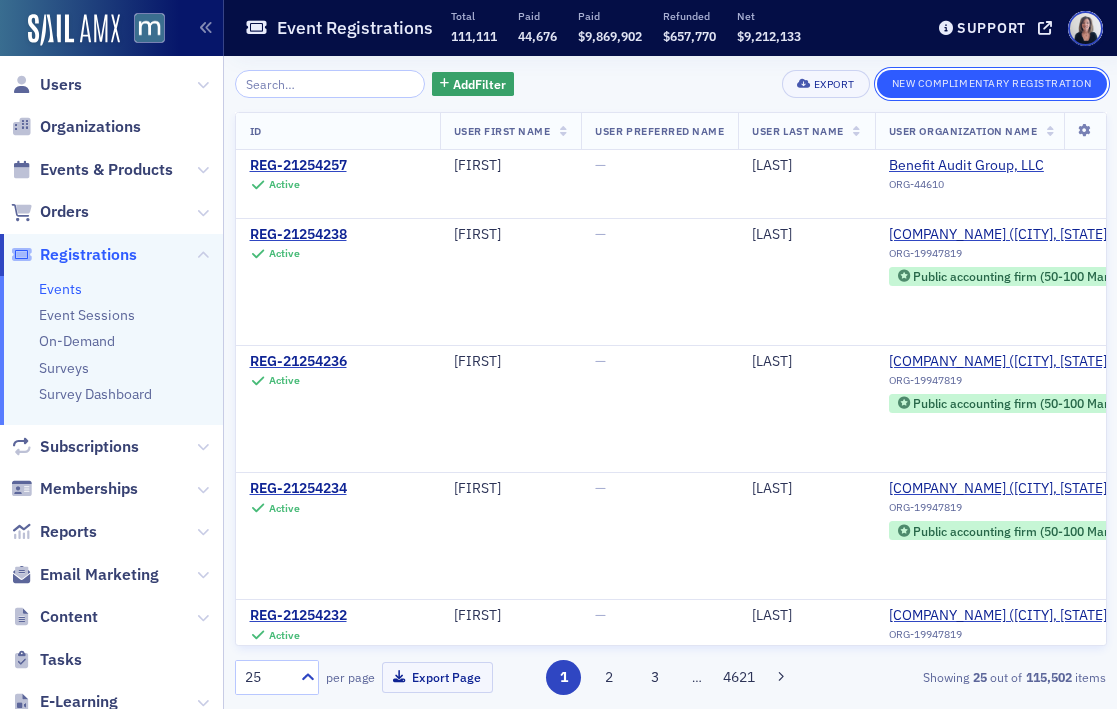 click on "New Complimentary Registration" 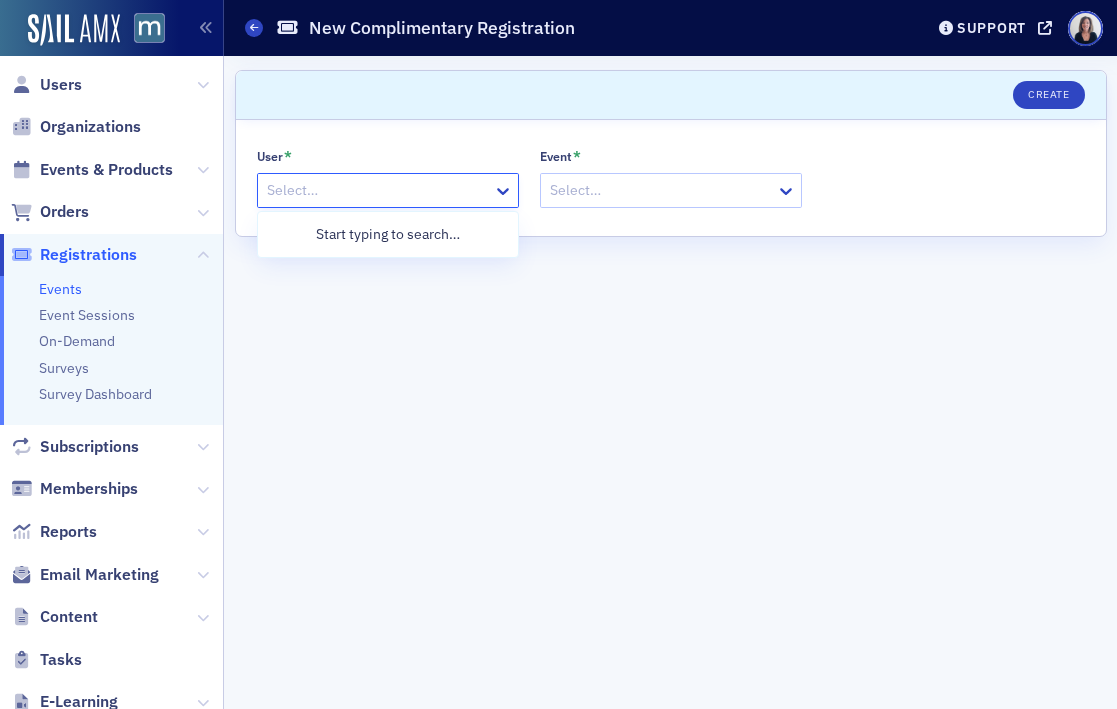 click 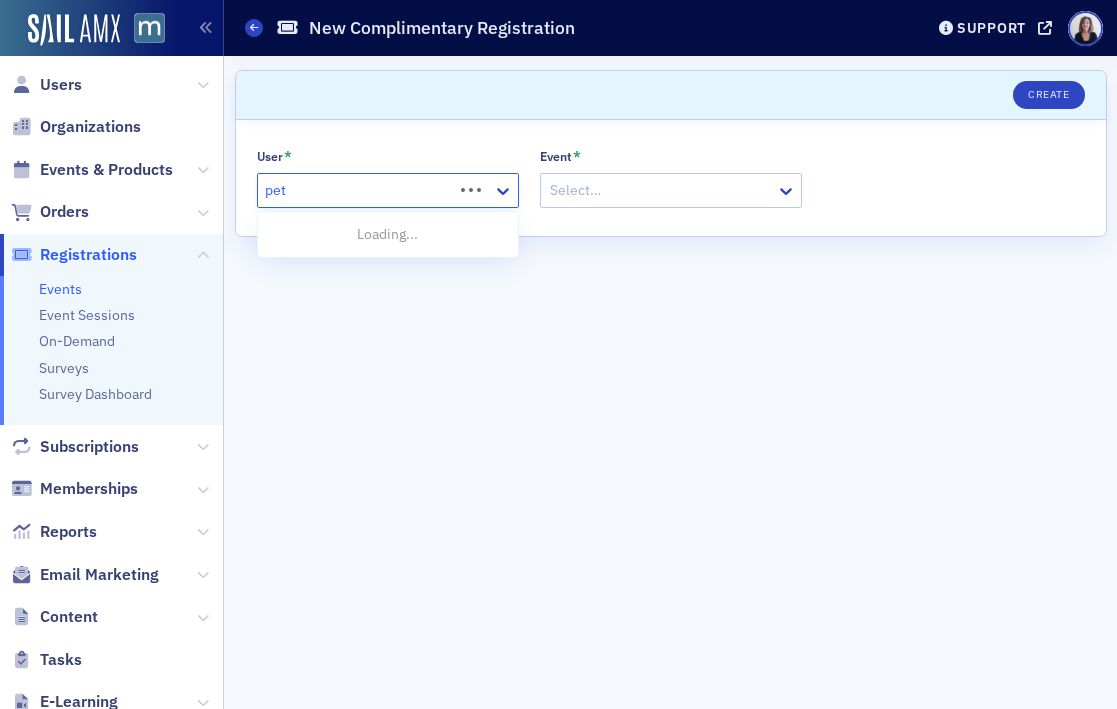type on "[LAST]" 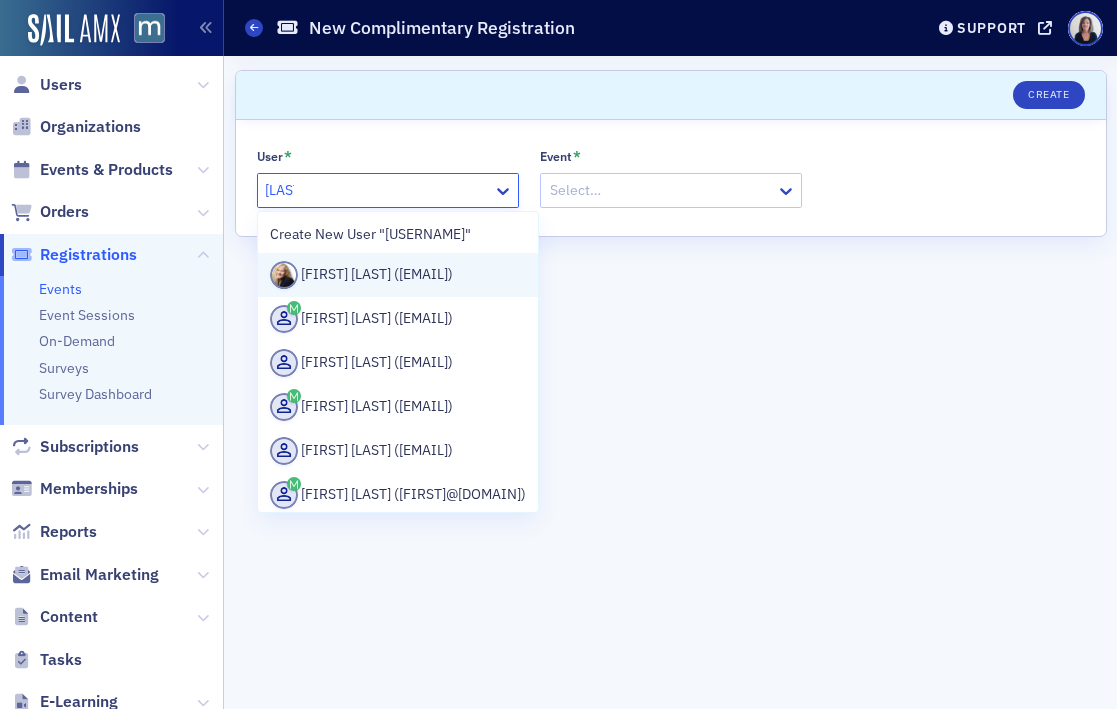 click on "[FIRST] [LAST] ([EMAIL])" at bounding box center [398, 275] 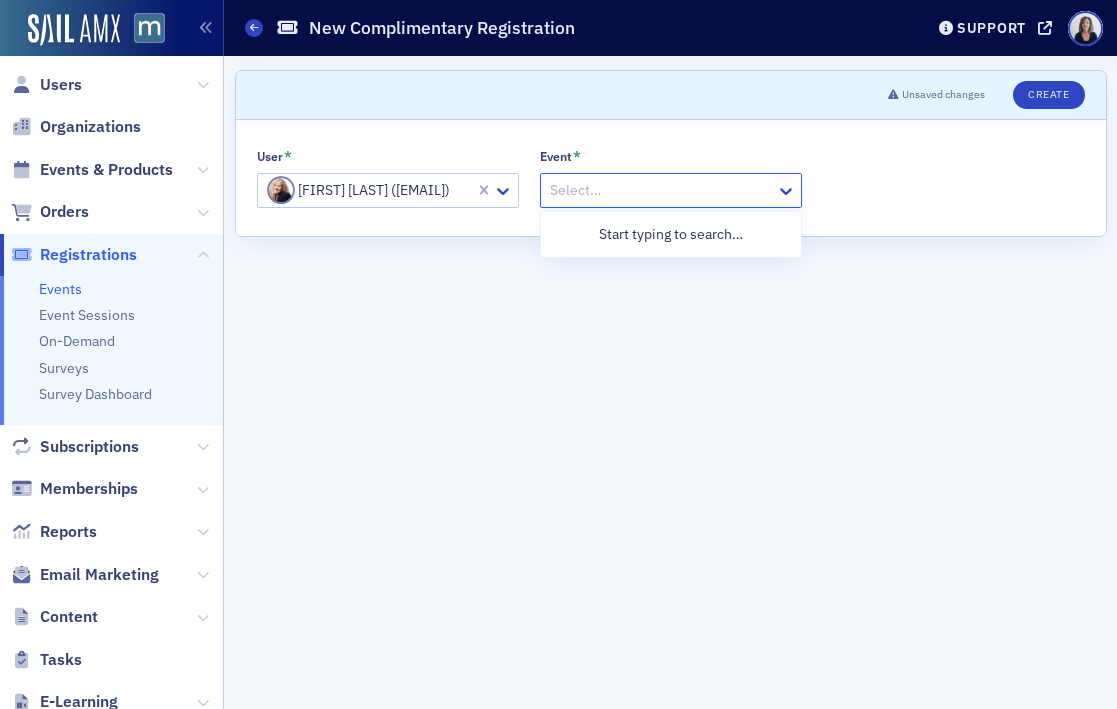 click 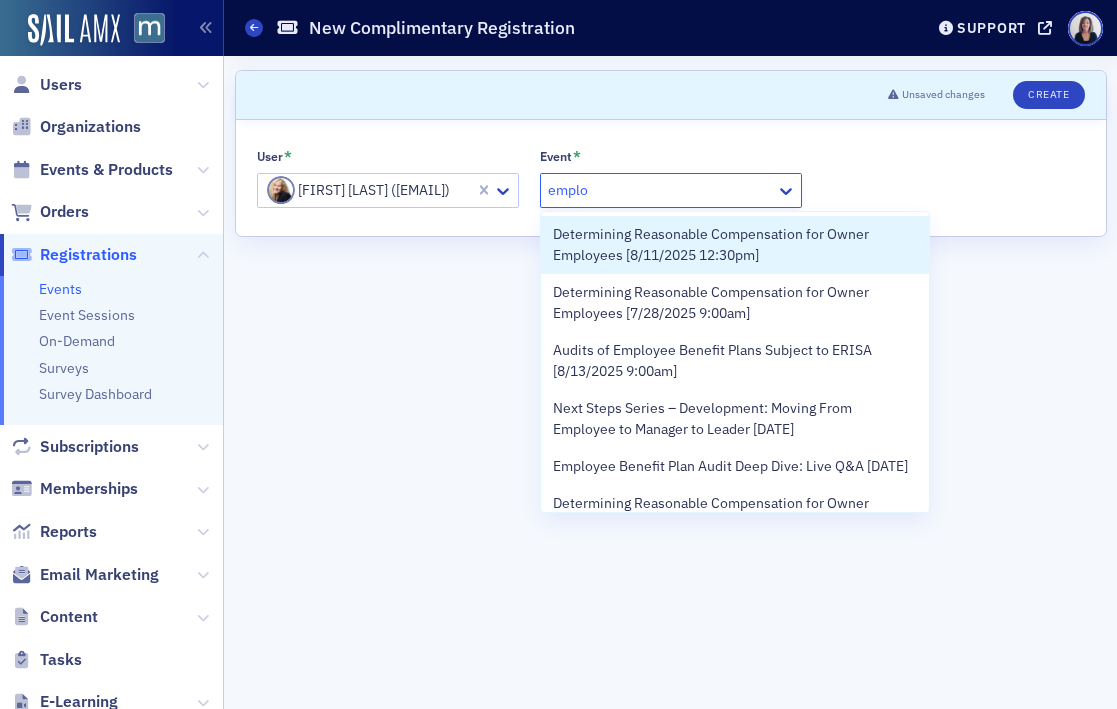 type on "employ" 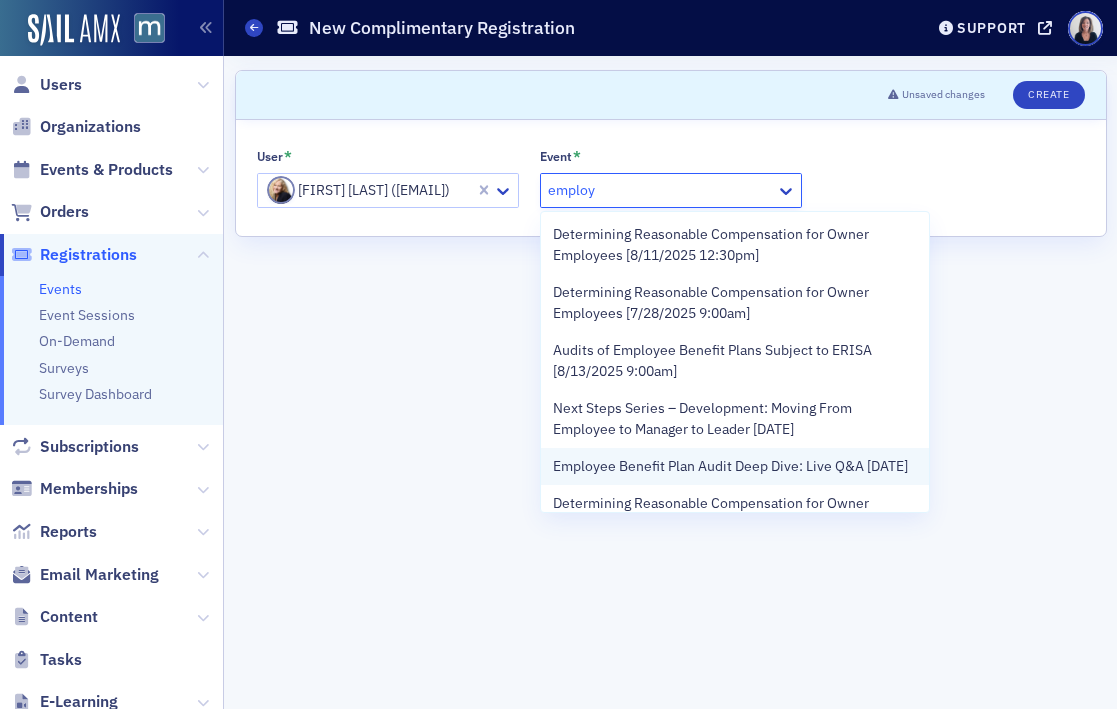 click on "Employee Benefit Plan Audit Deep Dive: Live Q&A [DATE]" at bounding box center [730, 466] 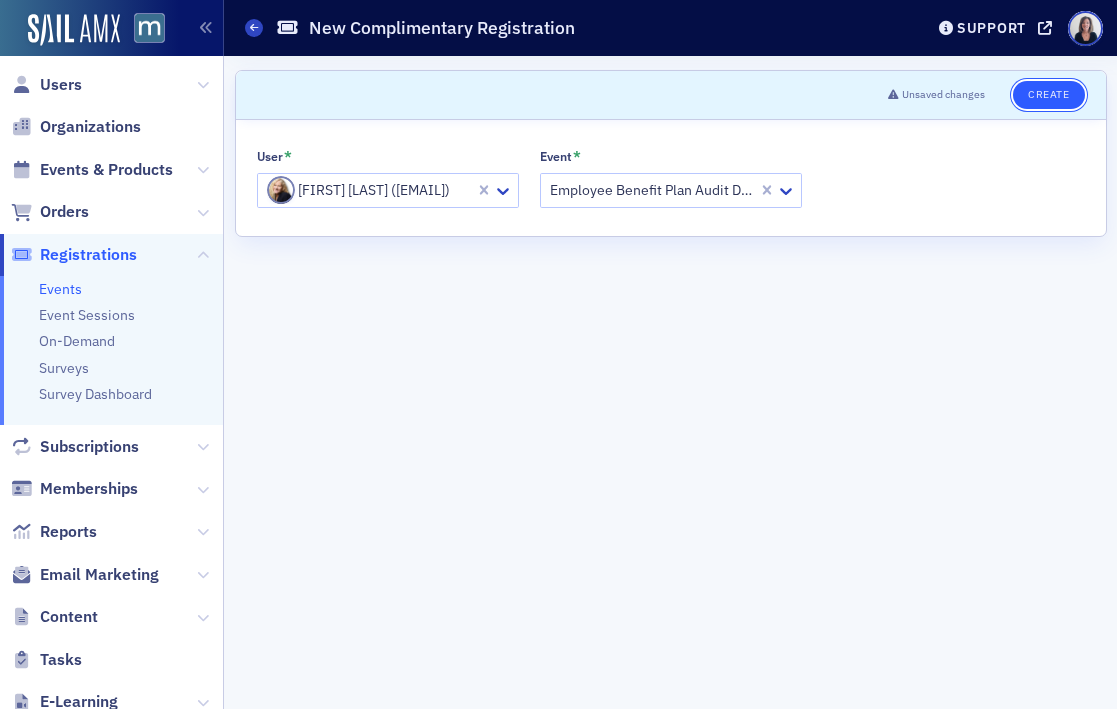 click on "Create" 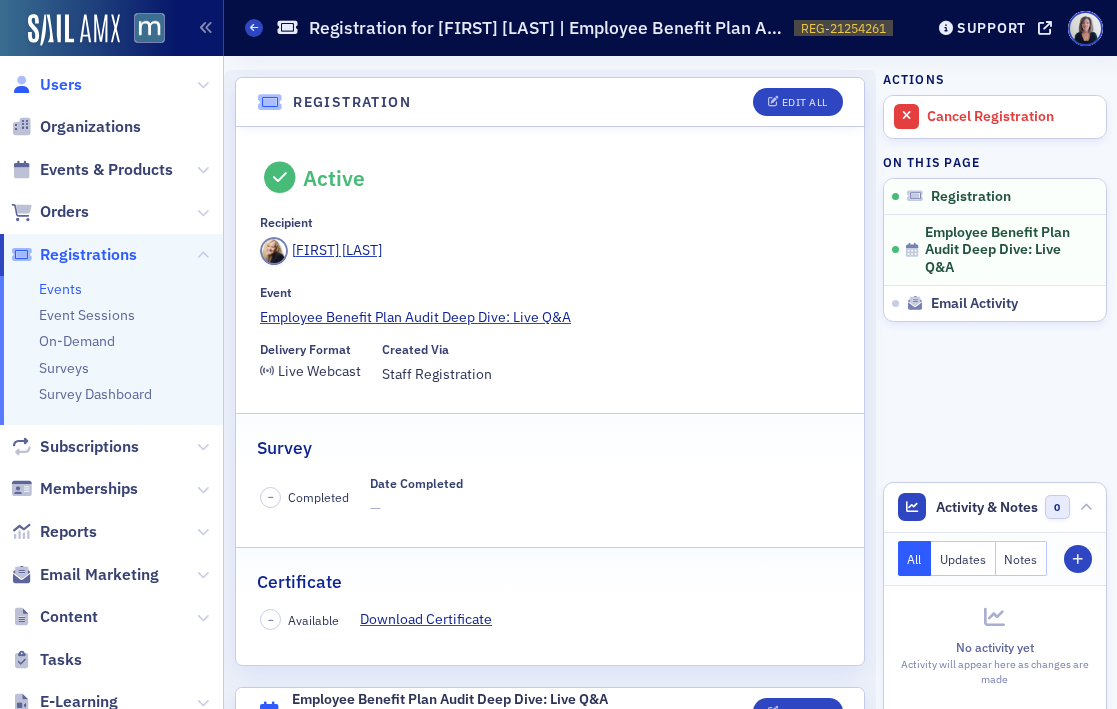 click on "Users" 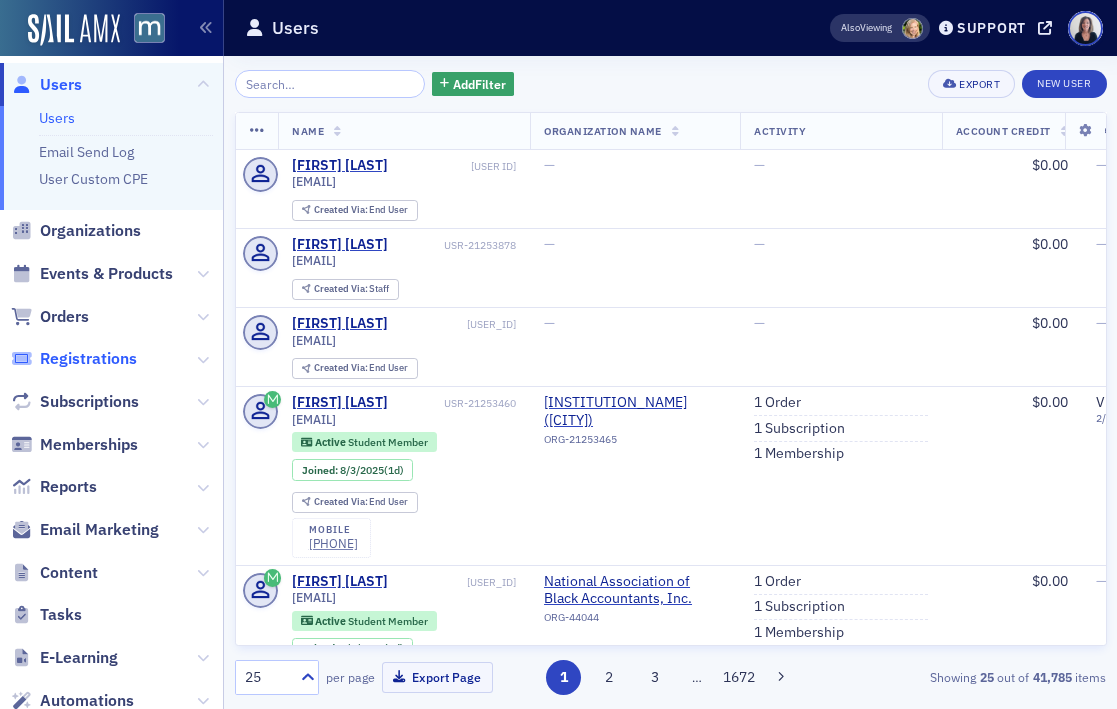 click on "Registrations" 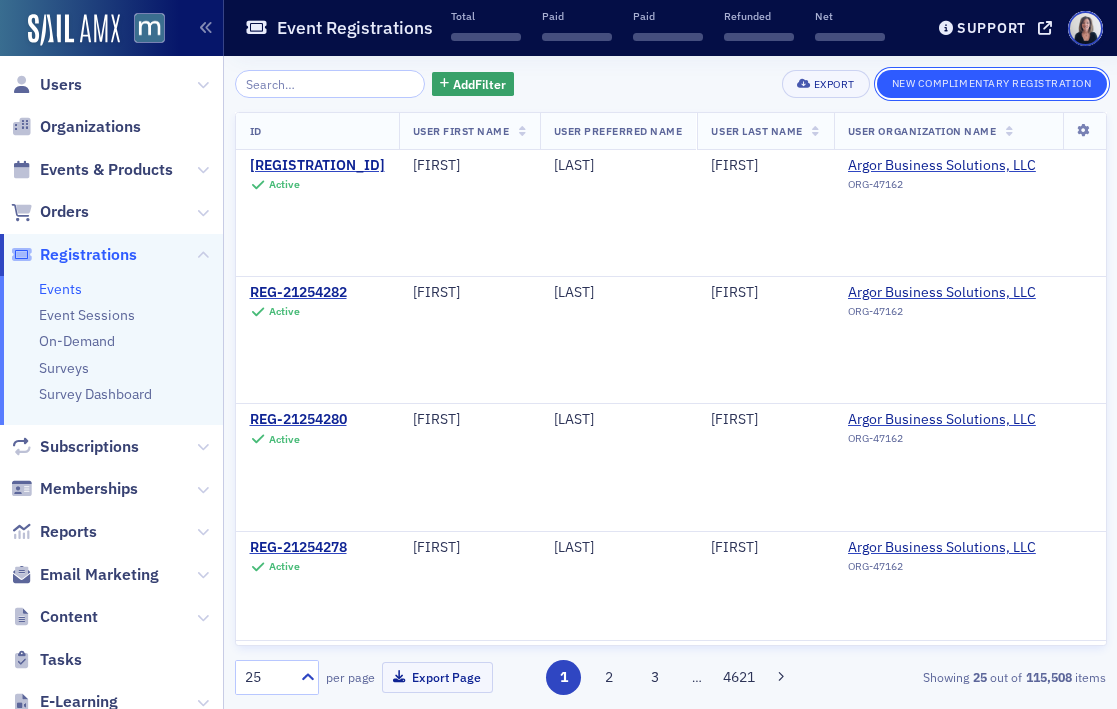 click on "New Complimentary Registration" 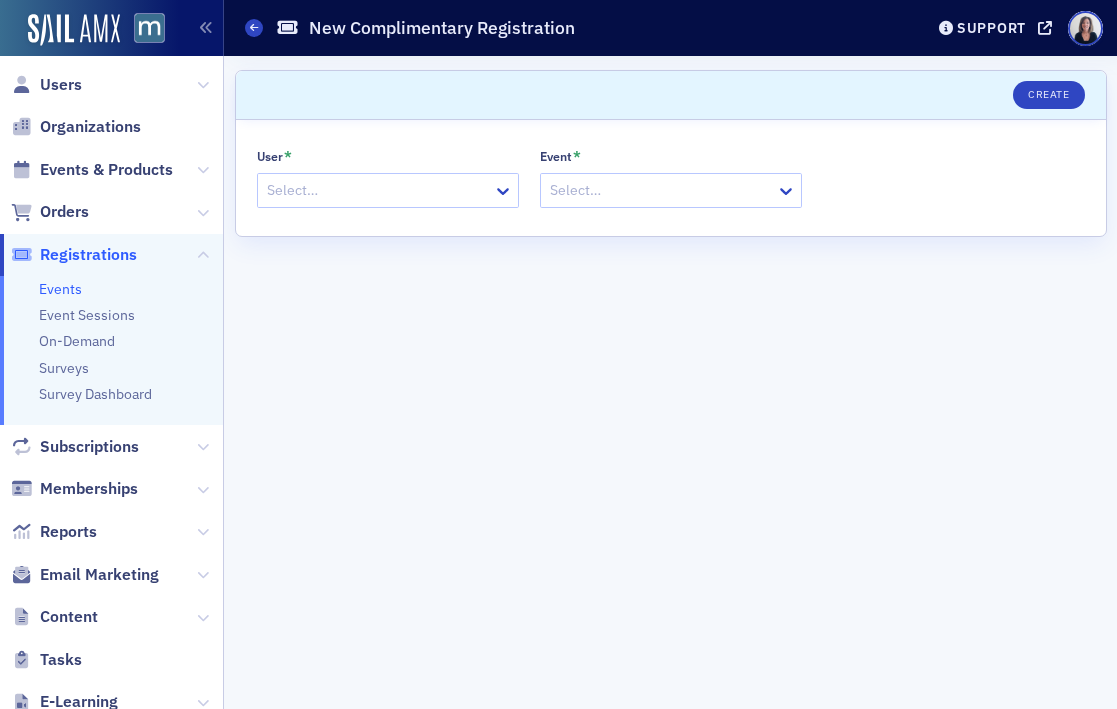 click 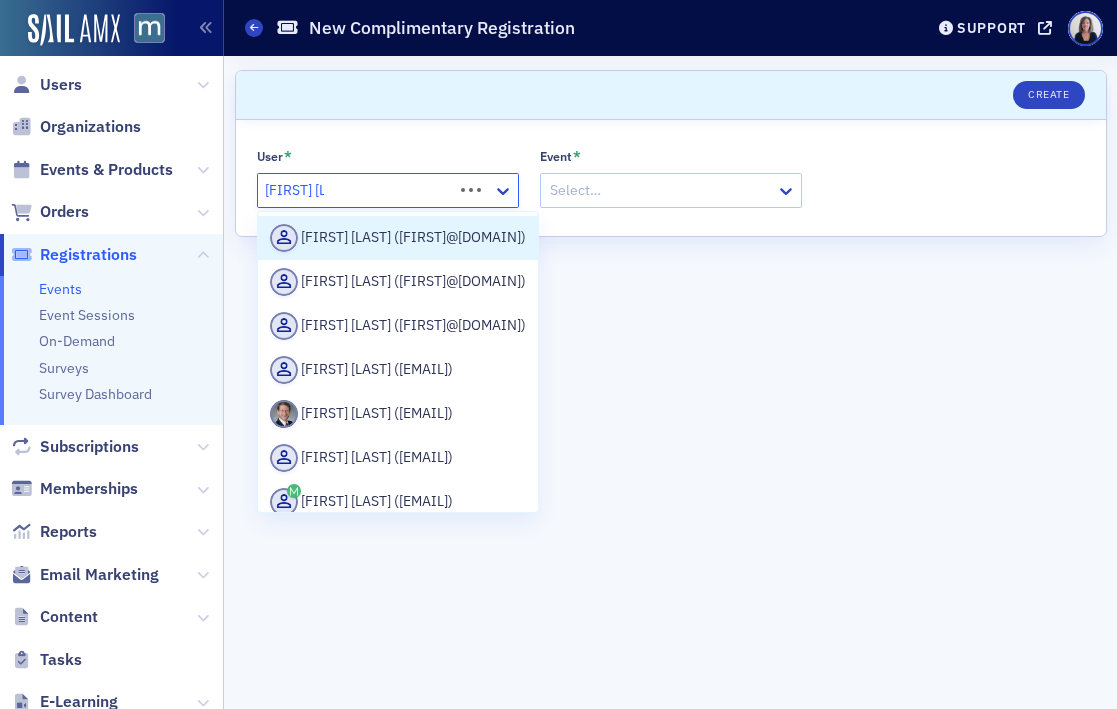 type on "[FIRST] [LAST]" 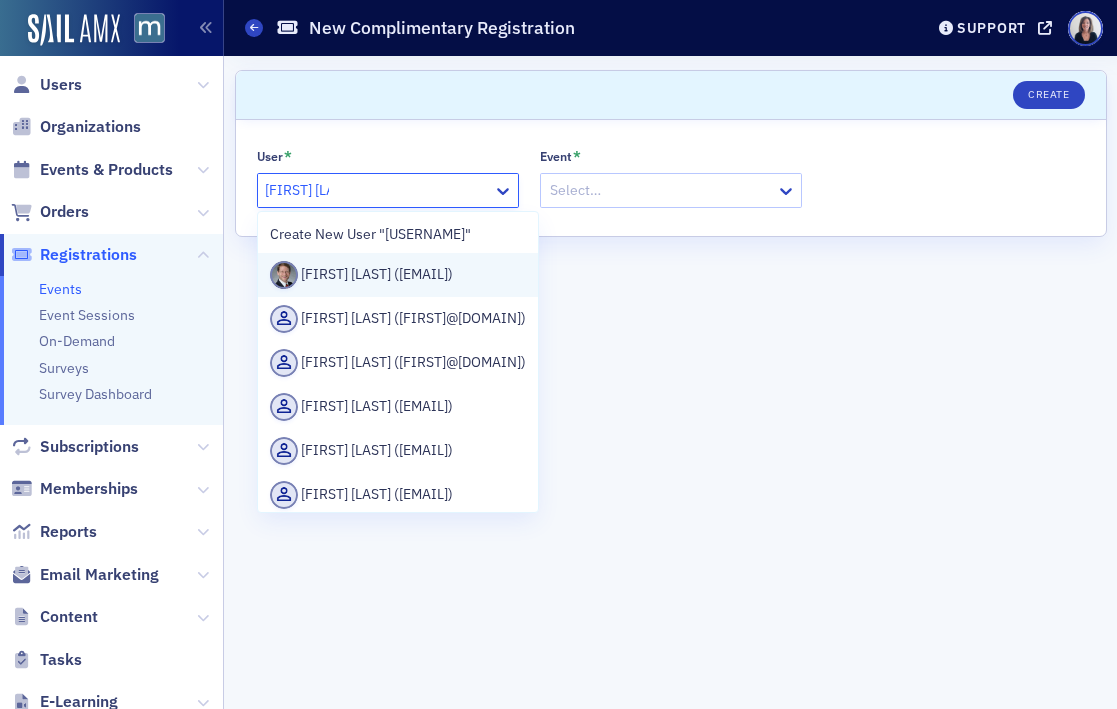 click on "[FIRST] [LAST] ([EMAIL])" at bounding box center (398, 275) 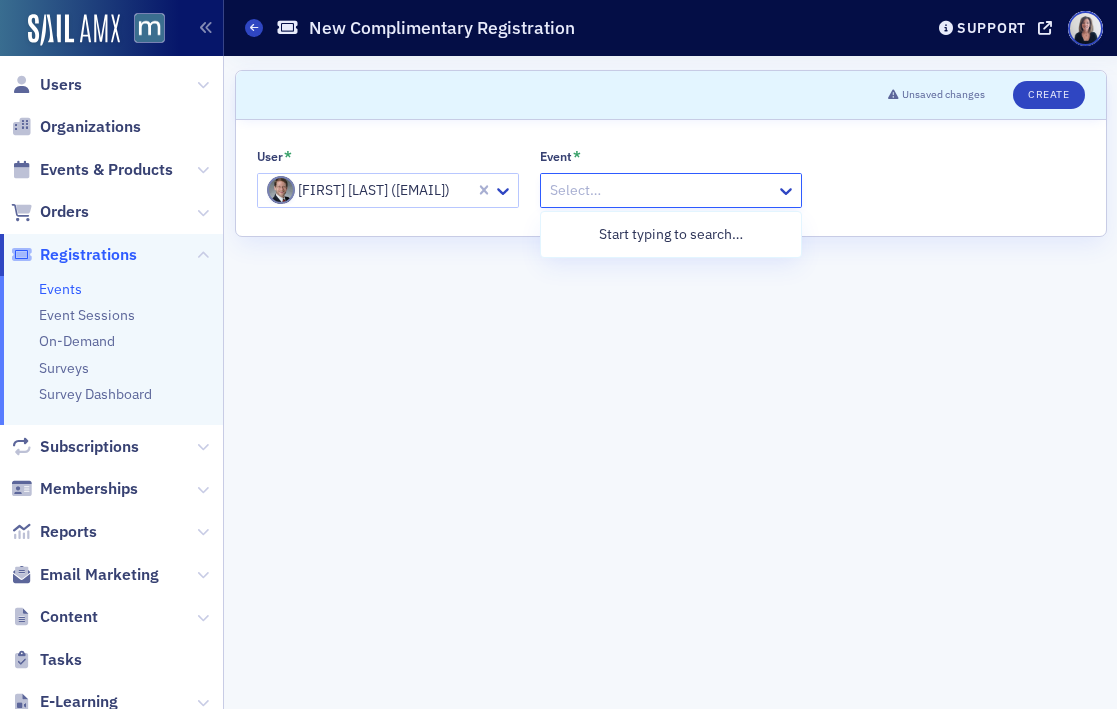 click 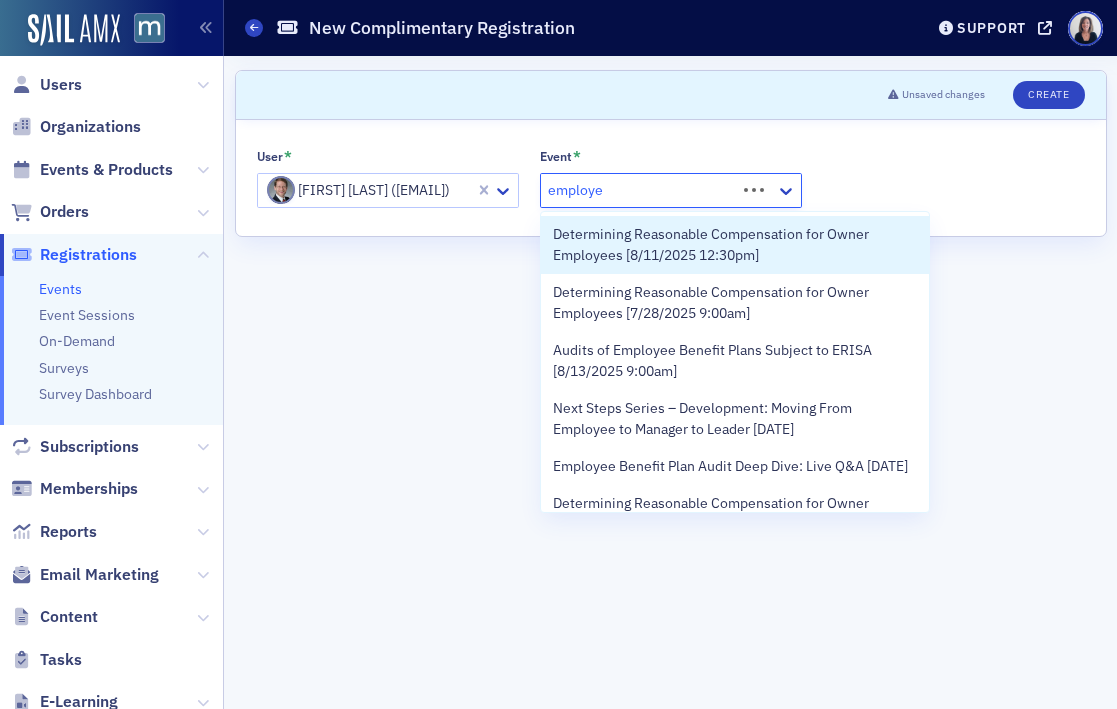 type on "employee" 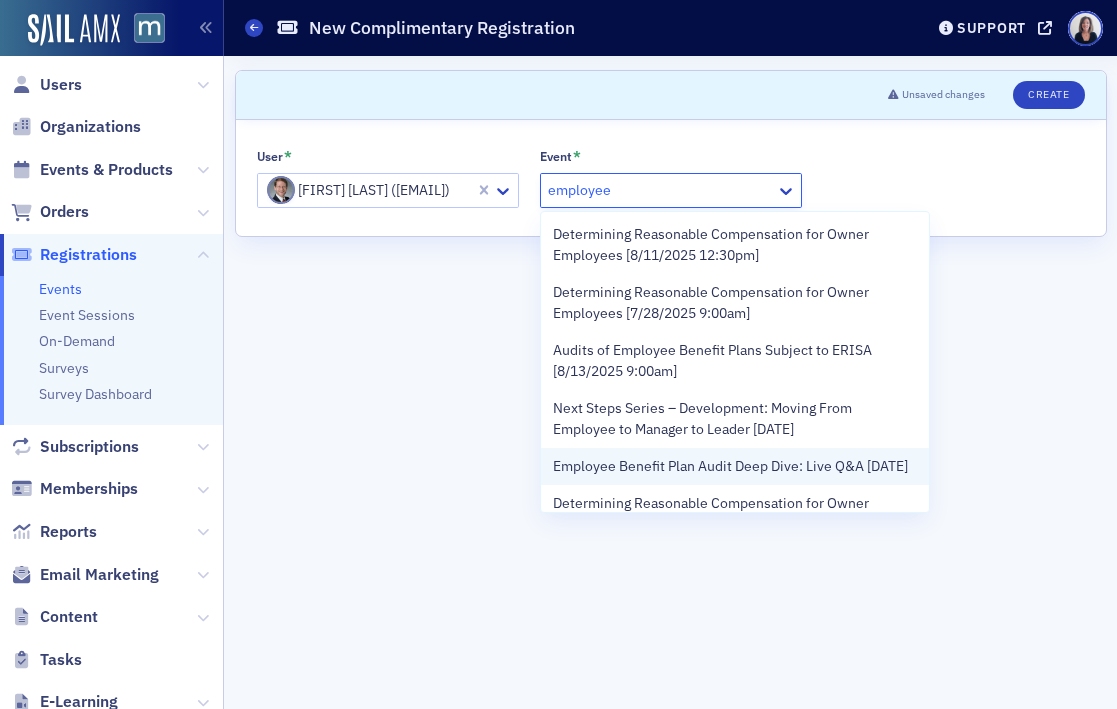 click on "Employee Benefit Plan Audit Deep Dive: Live Q&A [DATE]" at bounding box center (730, 466) 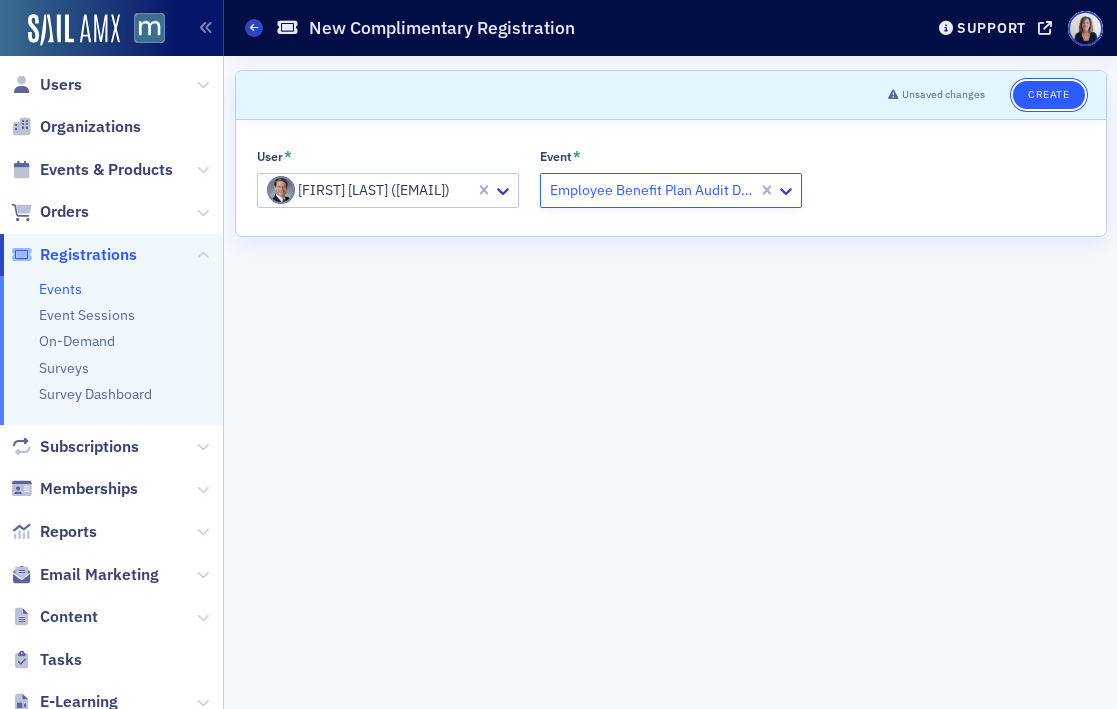 click on "Create" 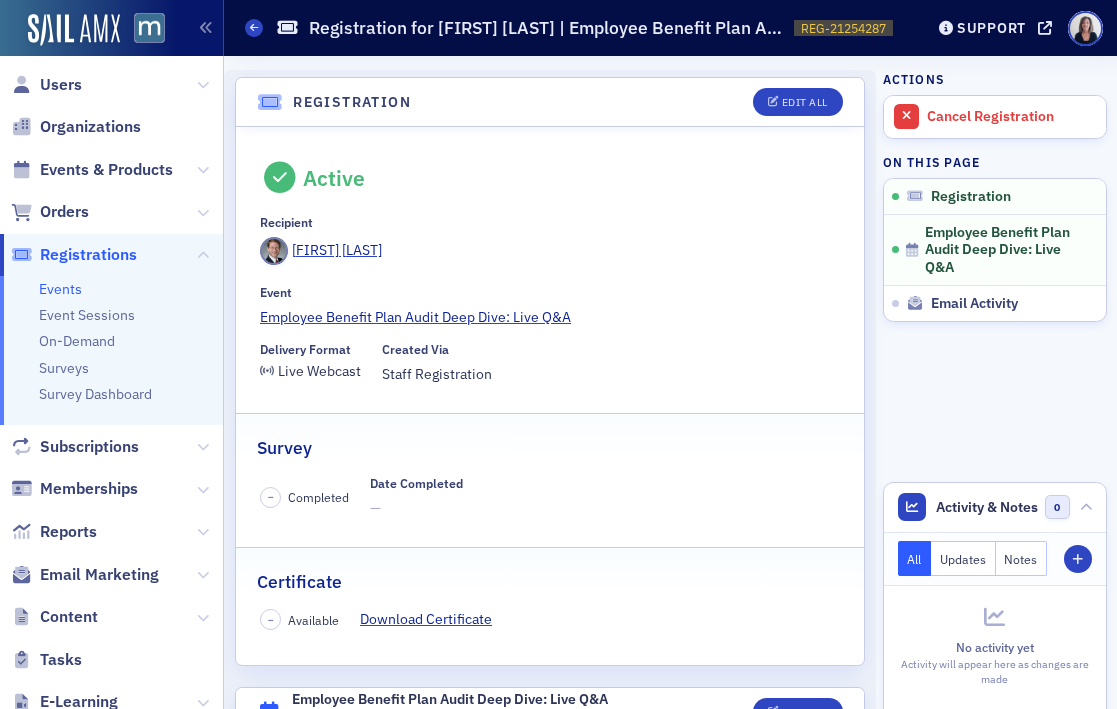 click on "Registrations" 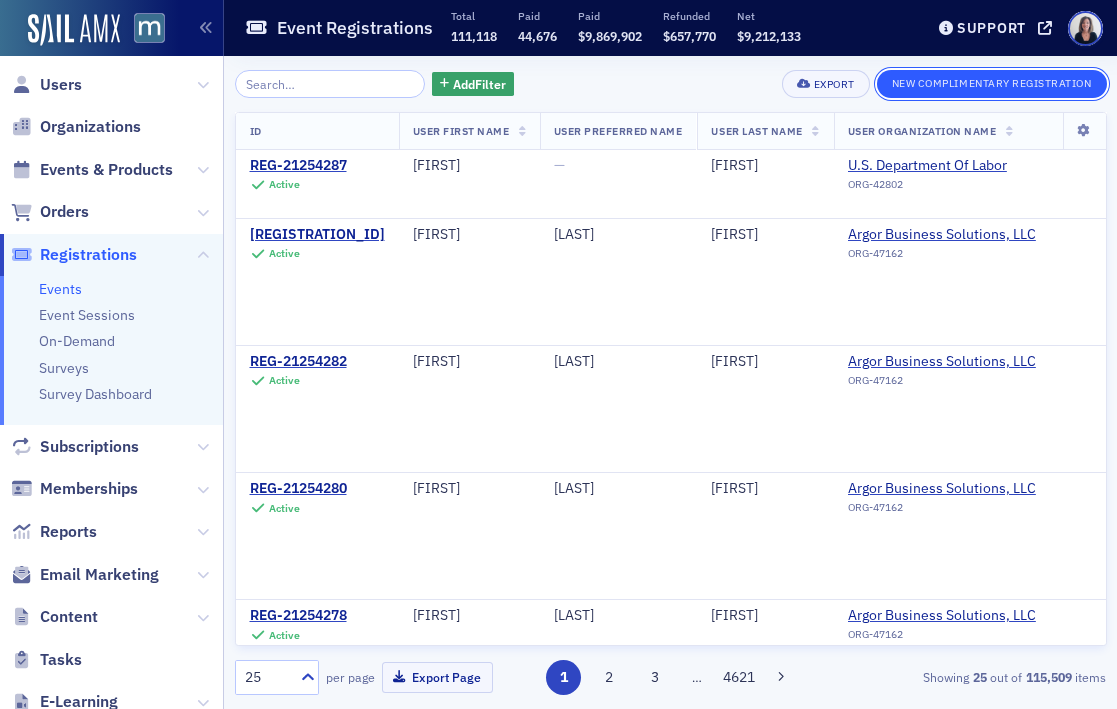 click on "New Complimentary Registration" 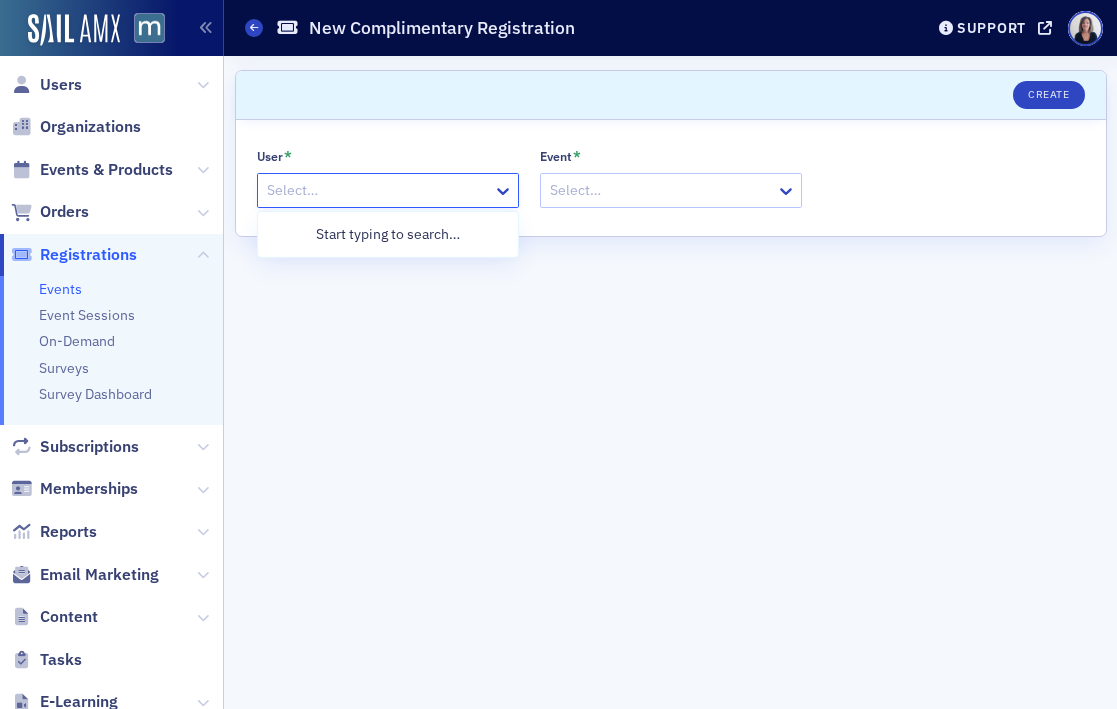 click 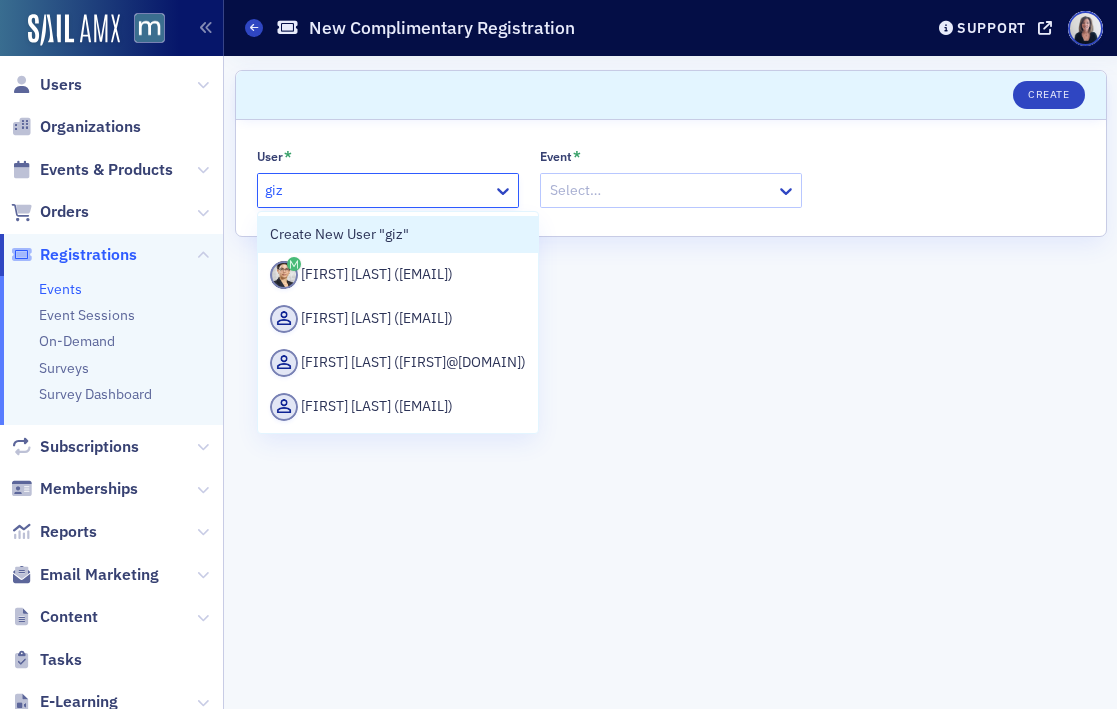 type on "[LAST]" 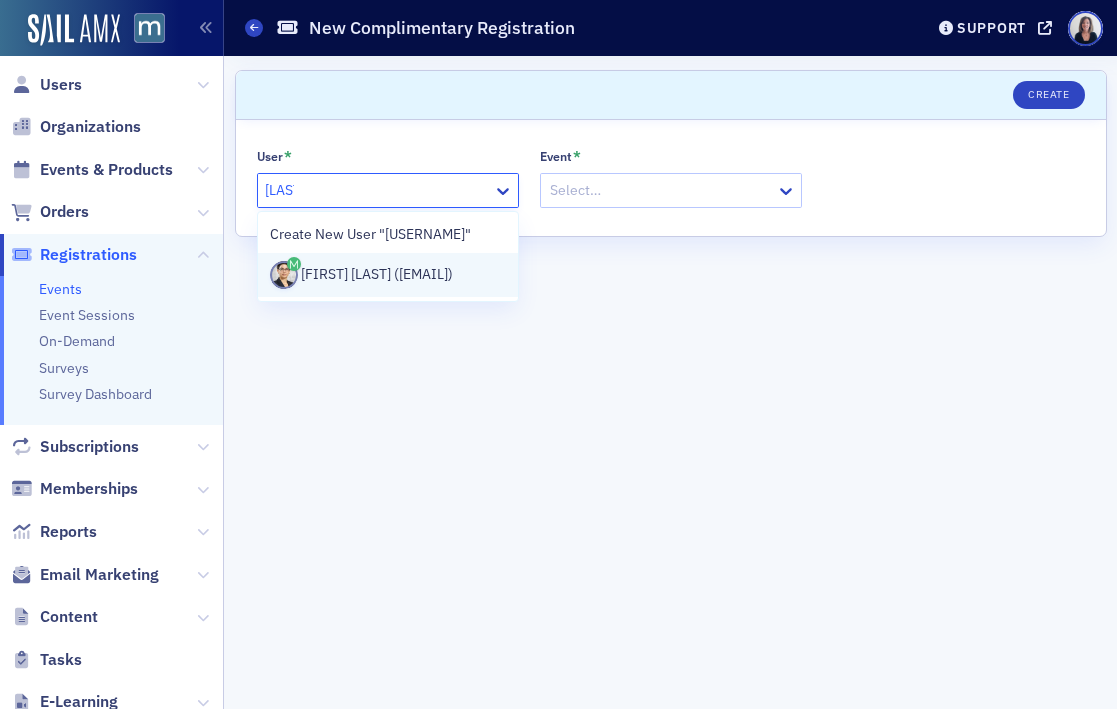 click on "[FIRST] [LAST] ([EMAIL])" at bounding box center [388, 275] 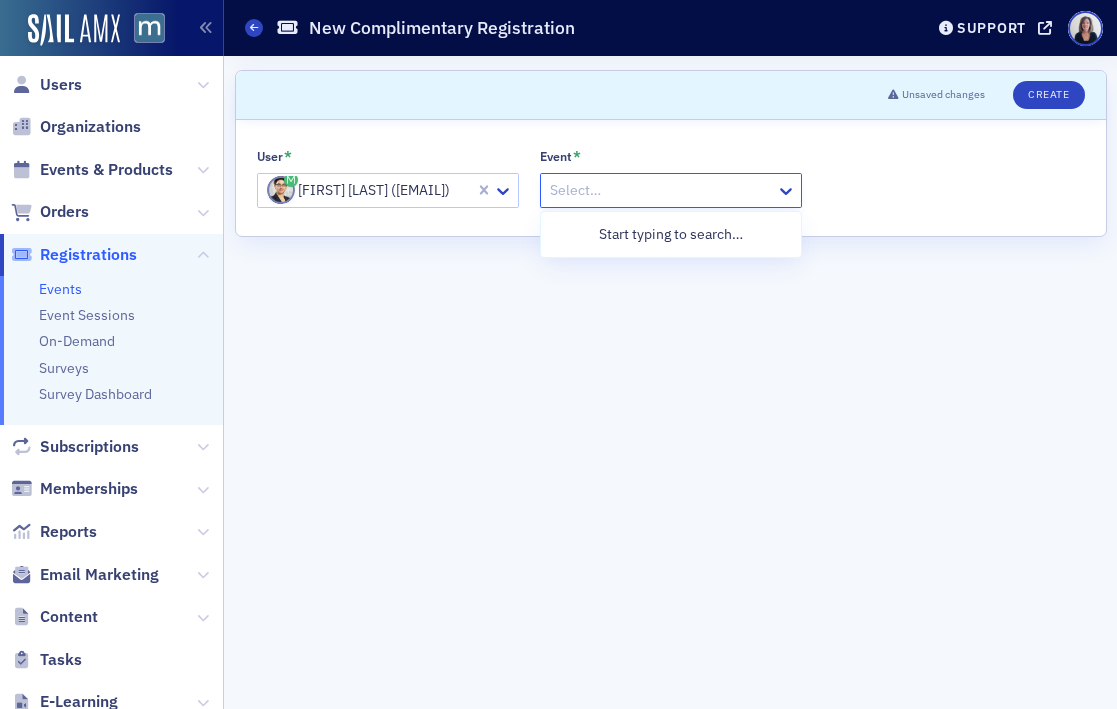 click 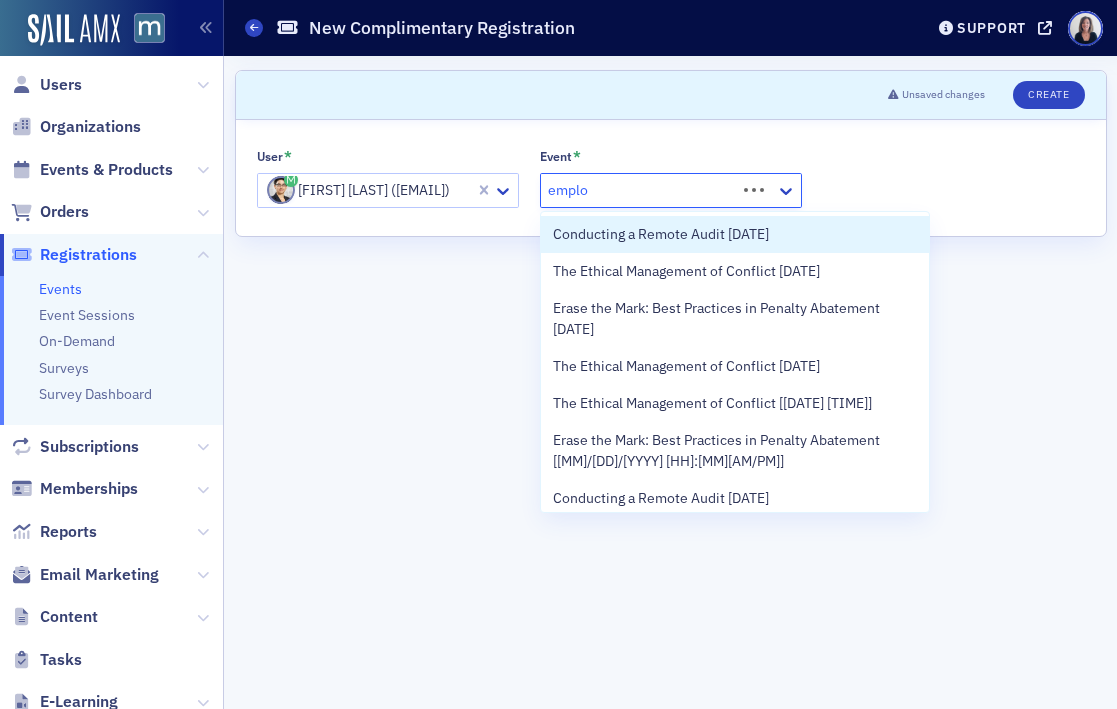 type on "employ" 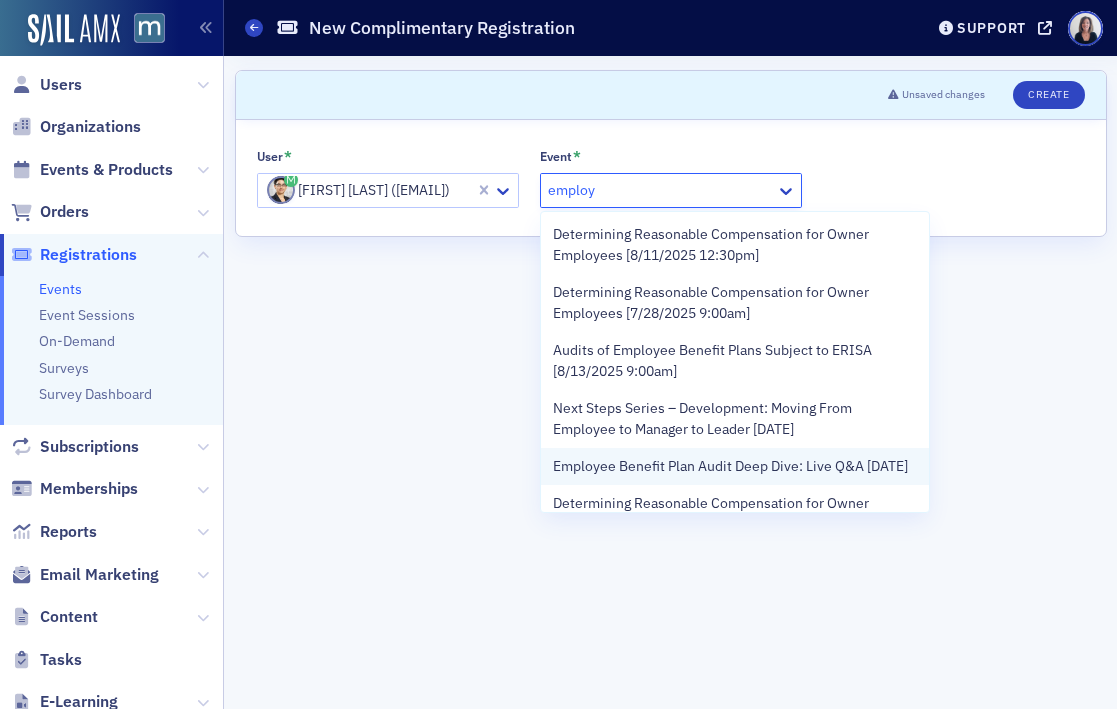 click on "Employee Benefit Plan Audit Deep Dive: Live Q&A [DATE]" at bounding box center (730, 466) 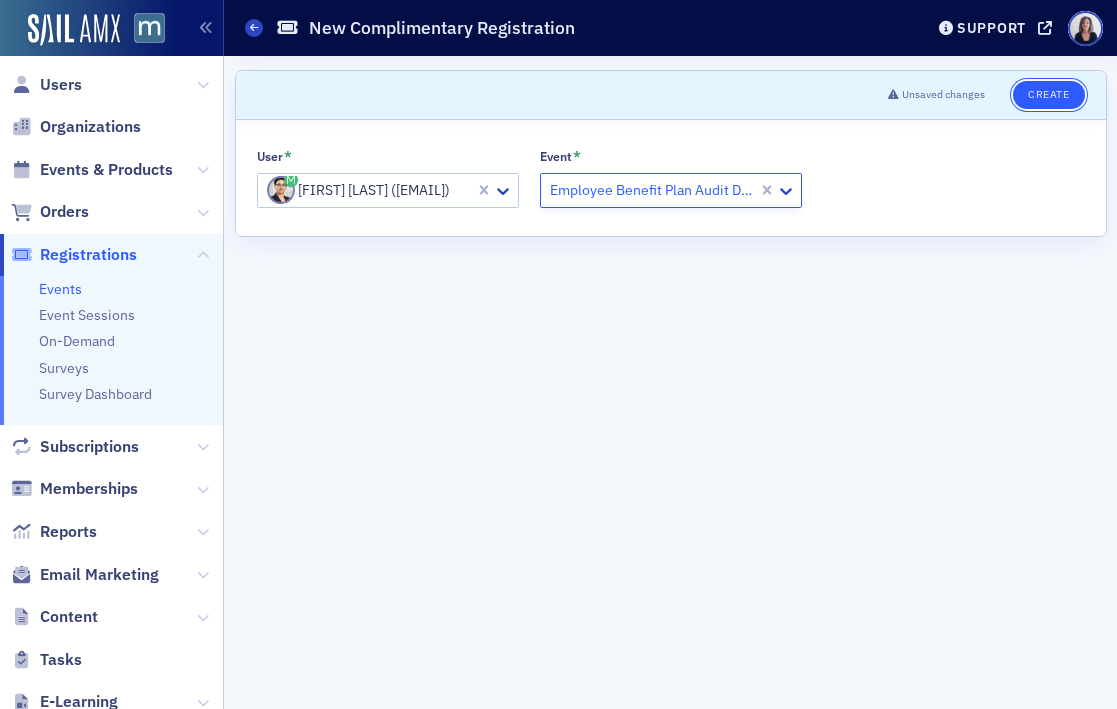 click on "Create" 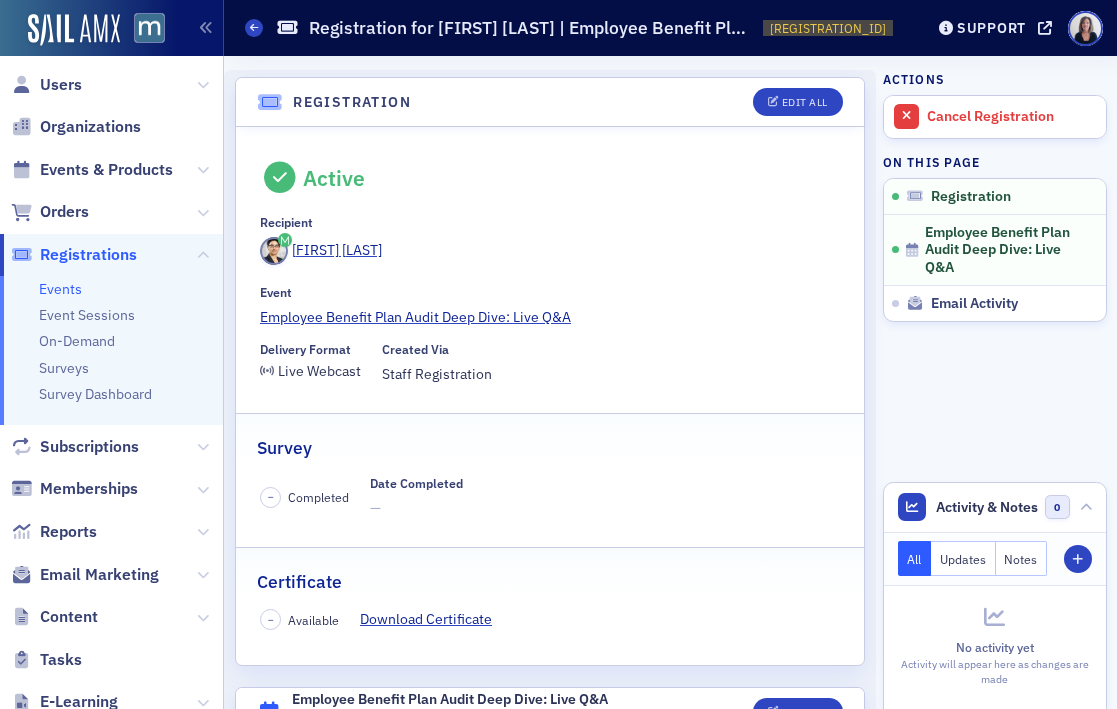 click on "Registrations" 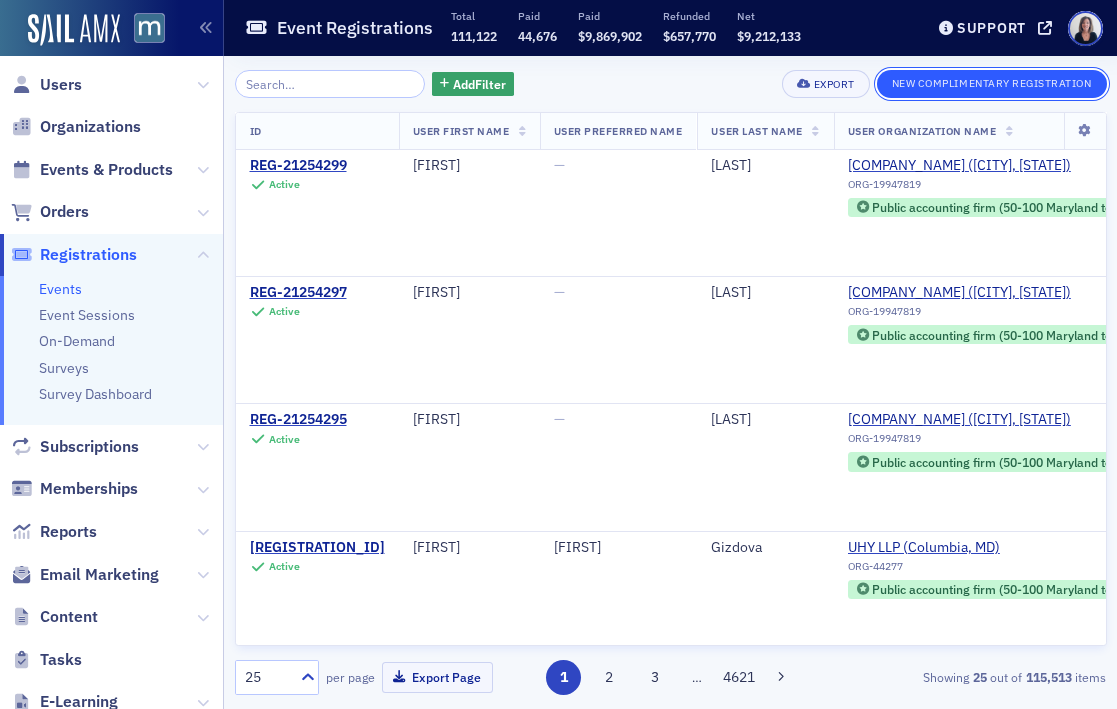click on "New Complimentary Registration" 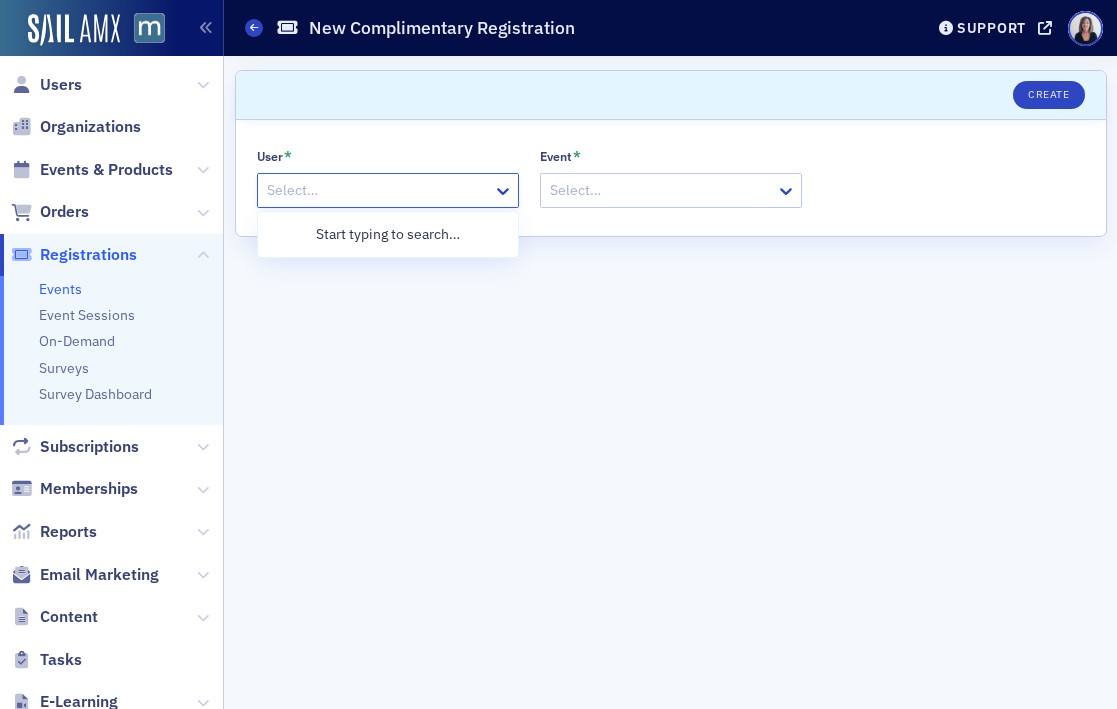 click 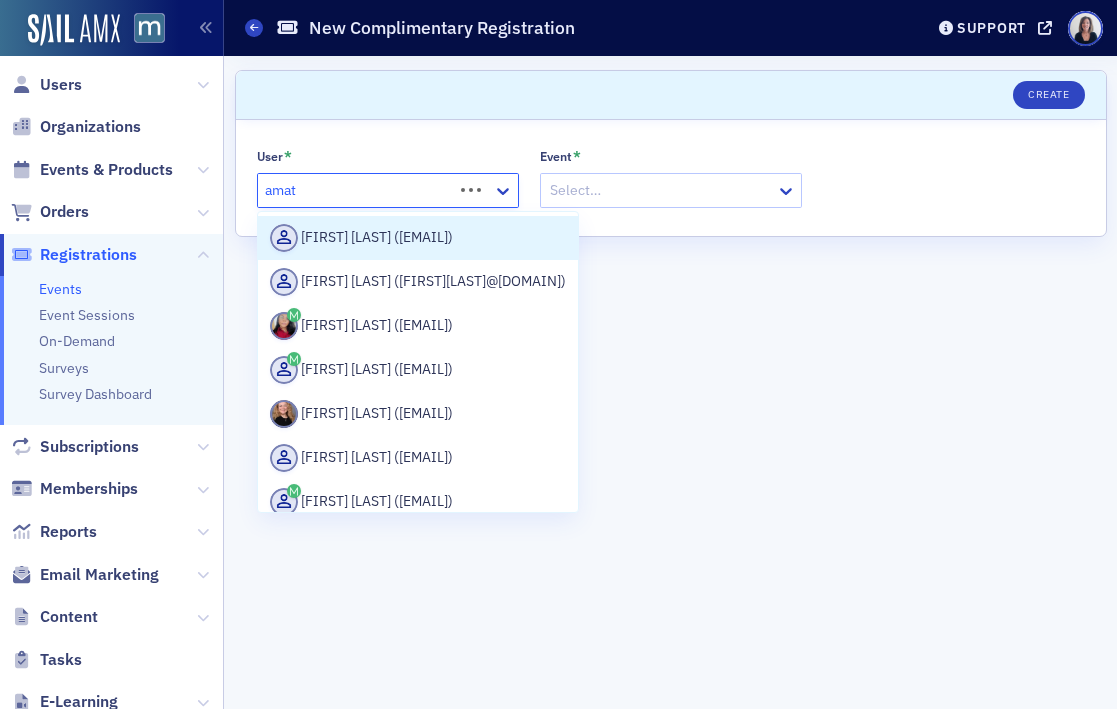 type on "[LAST]" 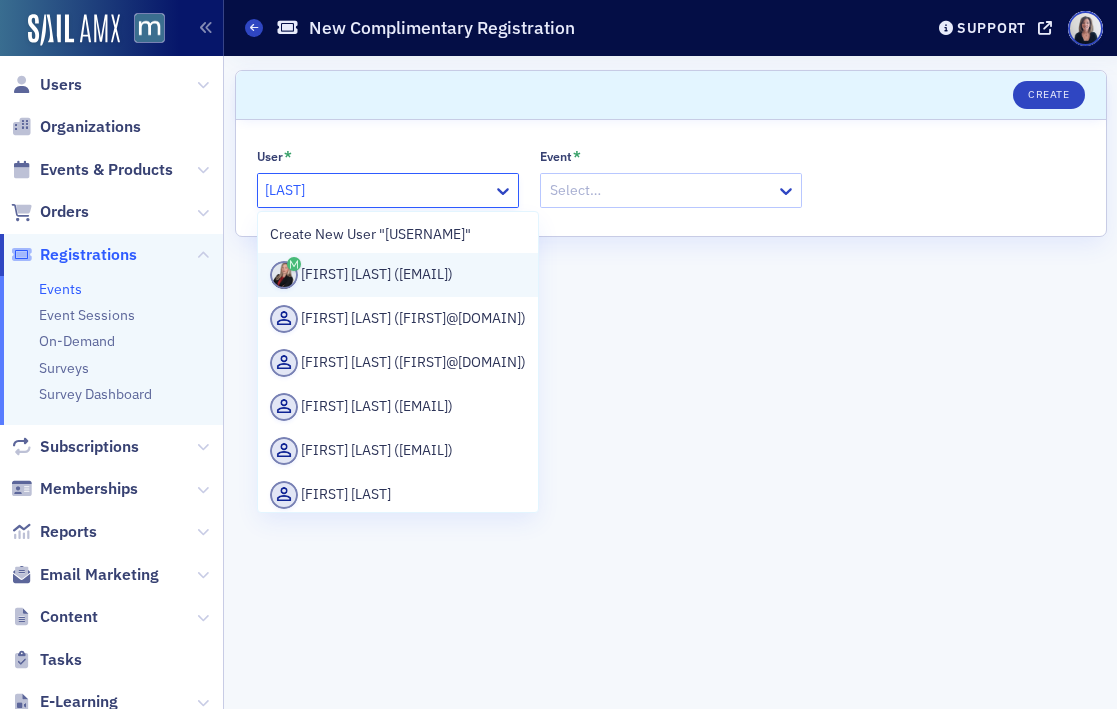 click on "[FIRST] [LAST] ([EMAIL])" at bounding box center (398, 275) 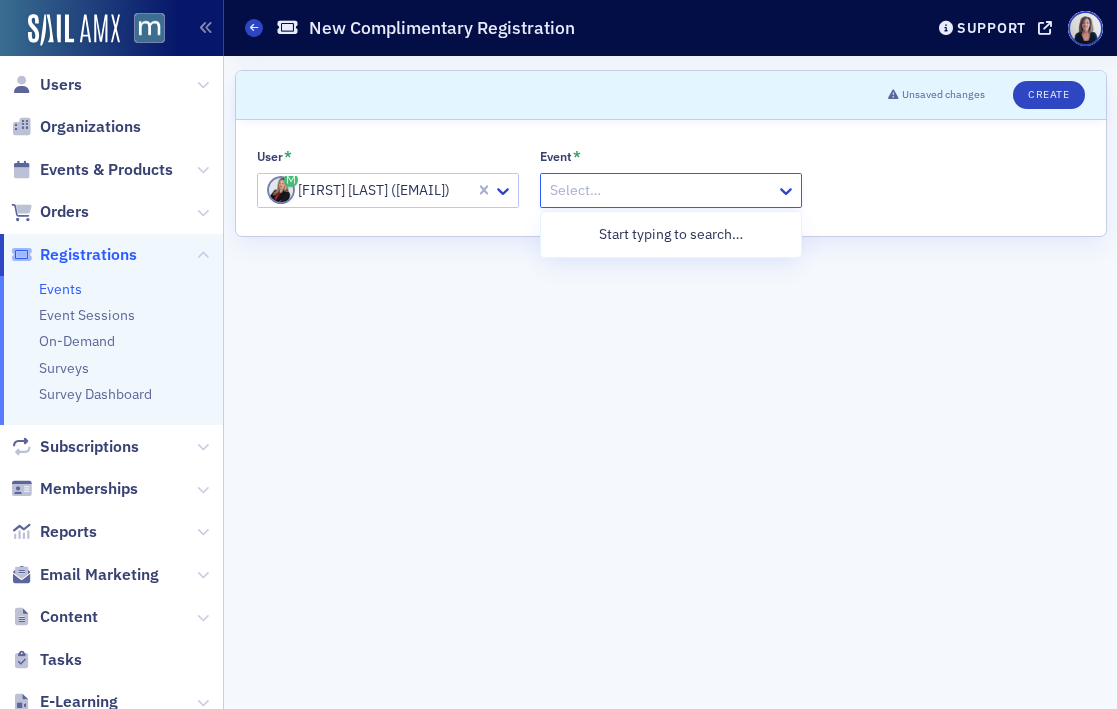 click 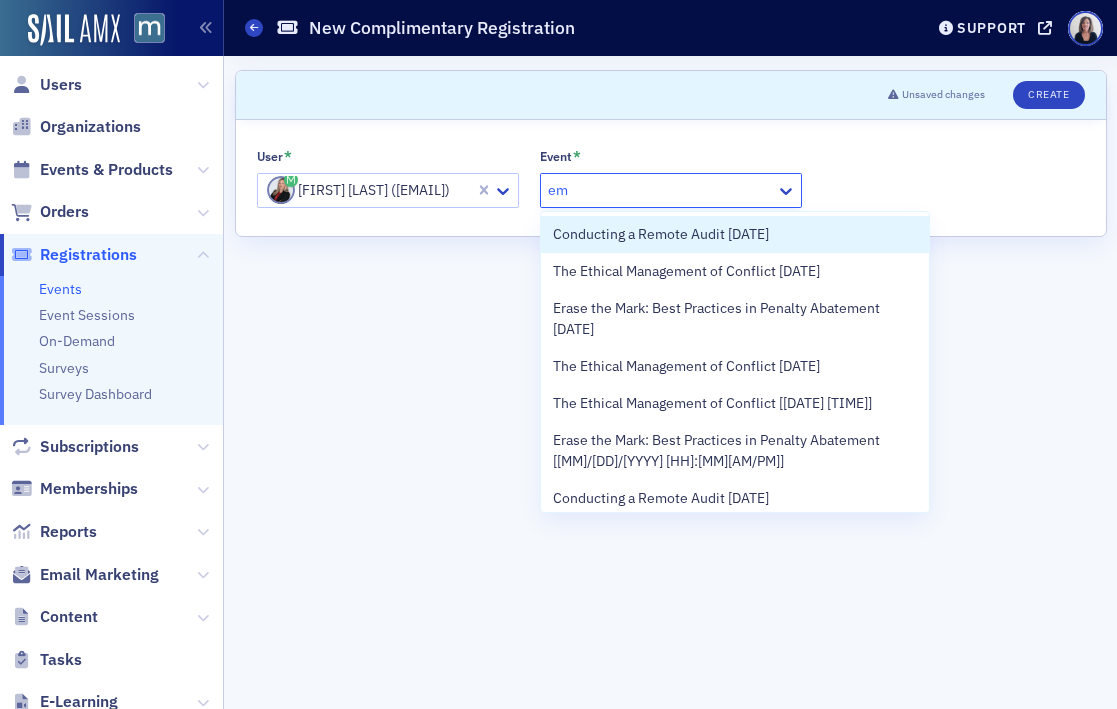 type on "e" 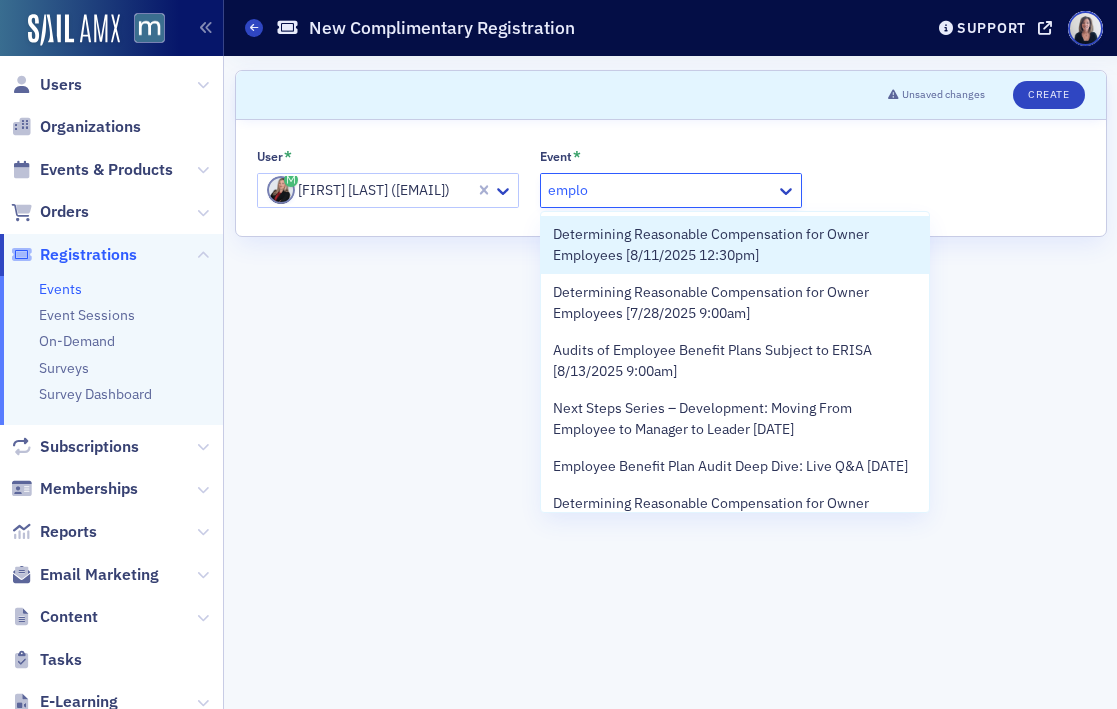type on "employ" 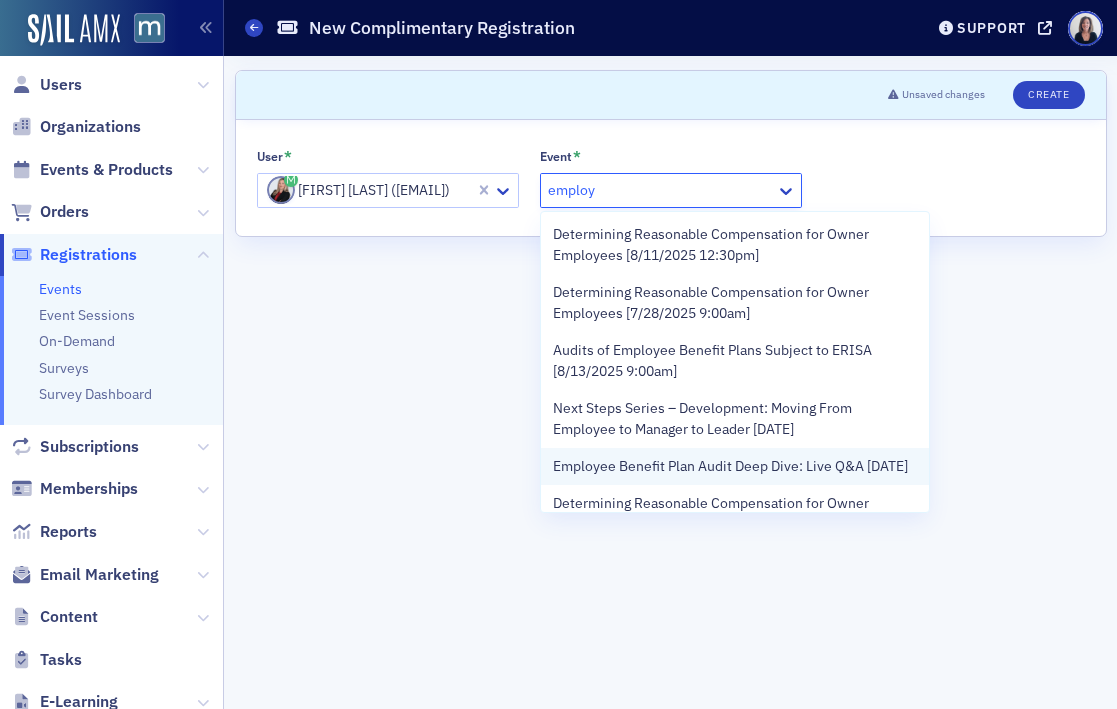click on "Employee Benefit Plan Audit Deep Dive: Live Q&A [DATE]" at bounding box center [730, 466] 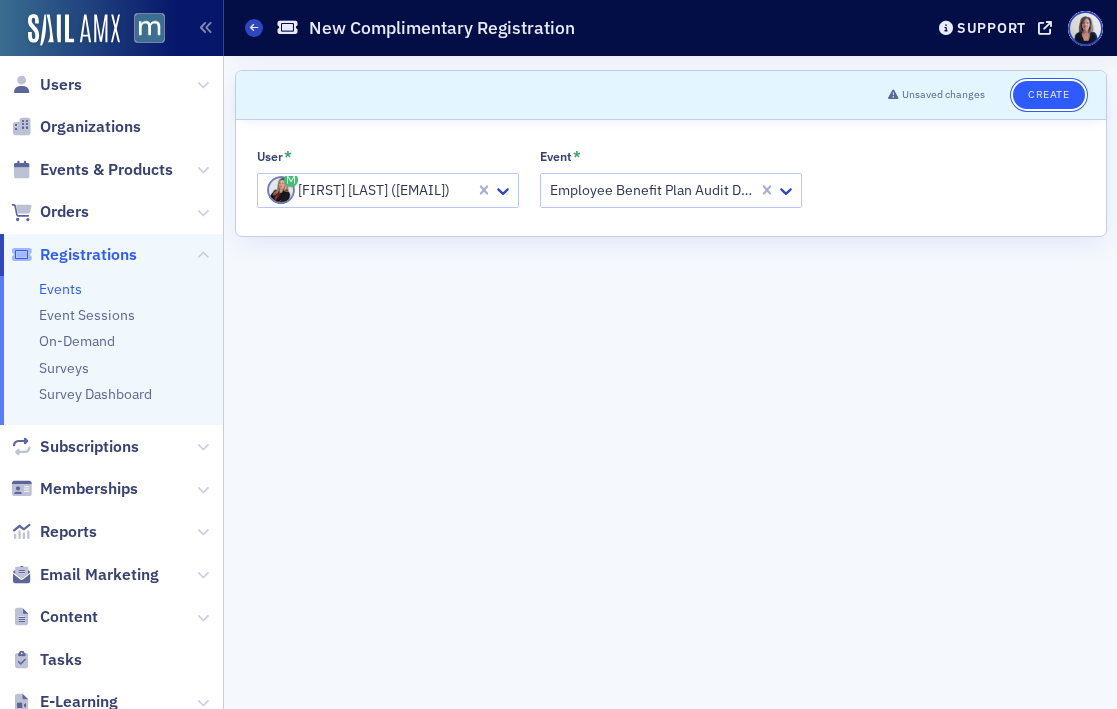 click on "Create" 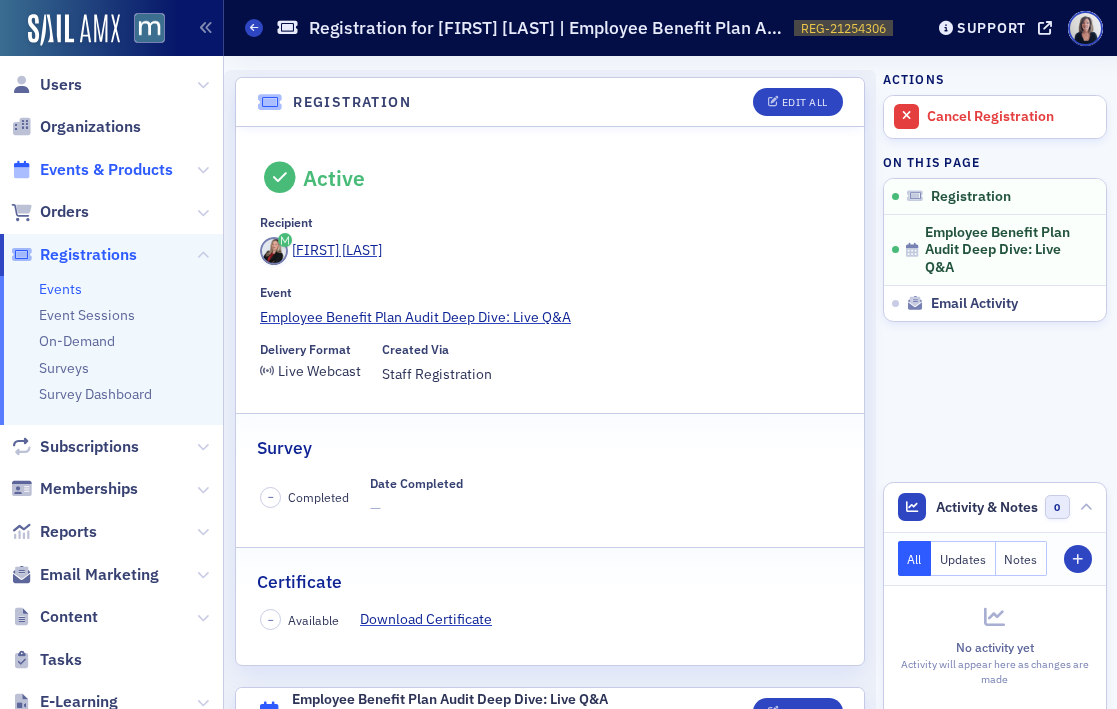 click on "Events & Products" 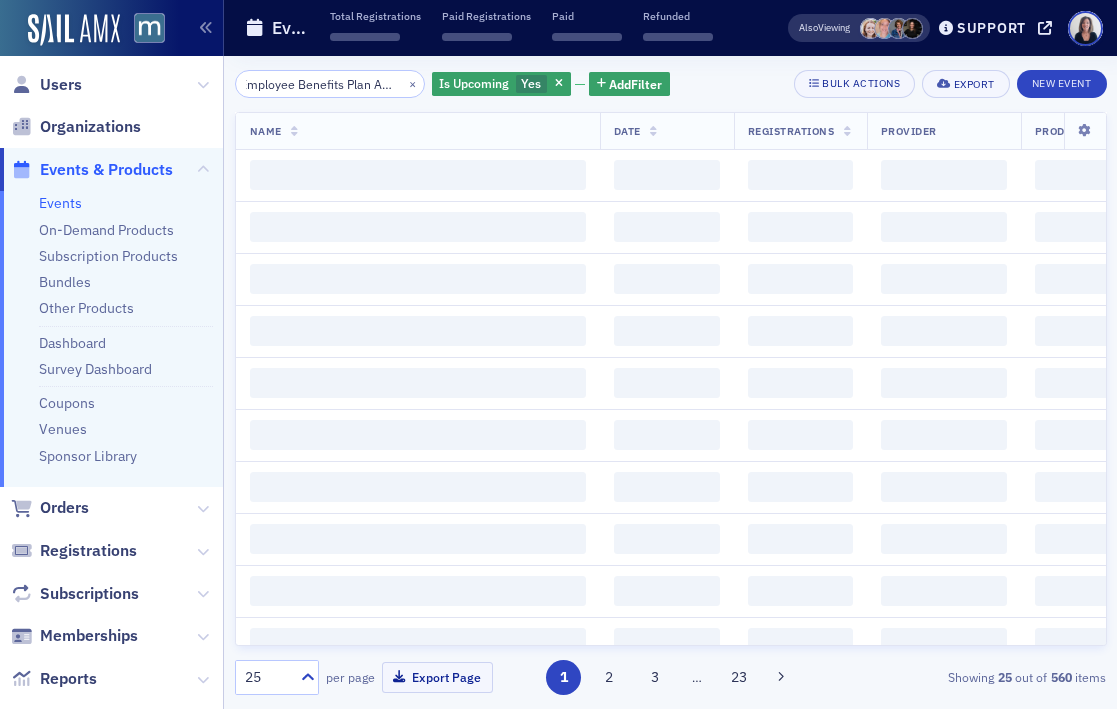 scroll, scrollTop: 0, scrollLeft: 30, axis: horizontal 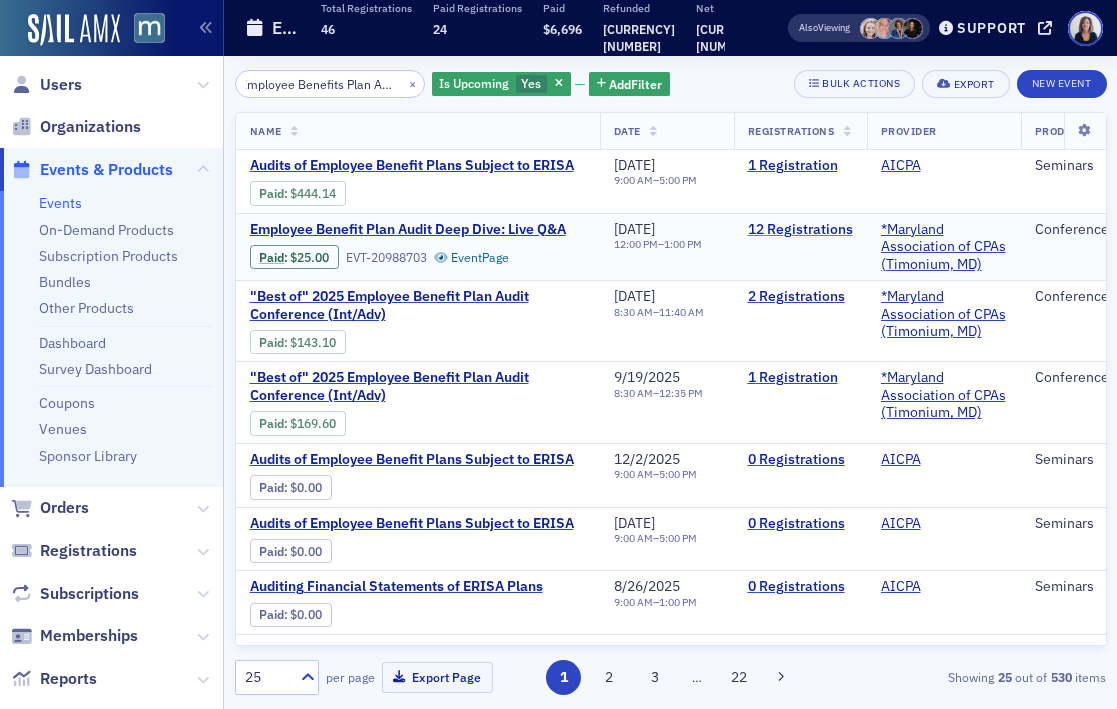 type on "Employee Benefits Plan Audit" 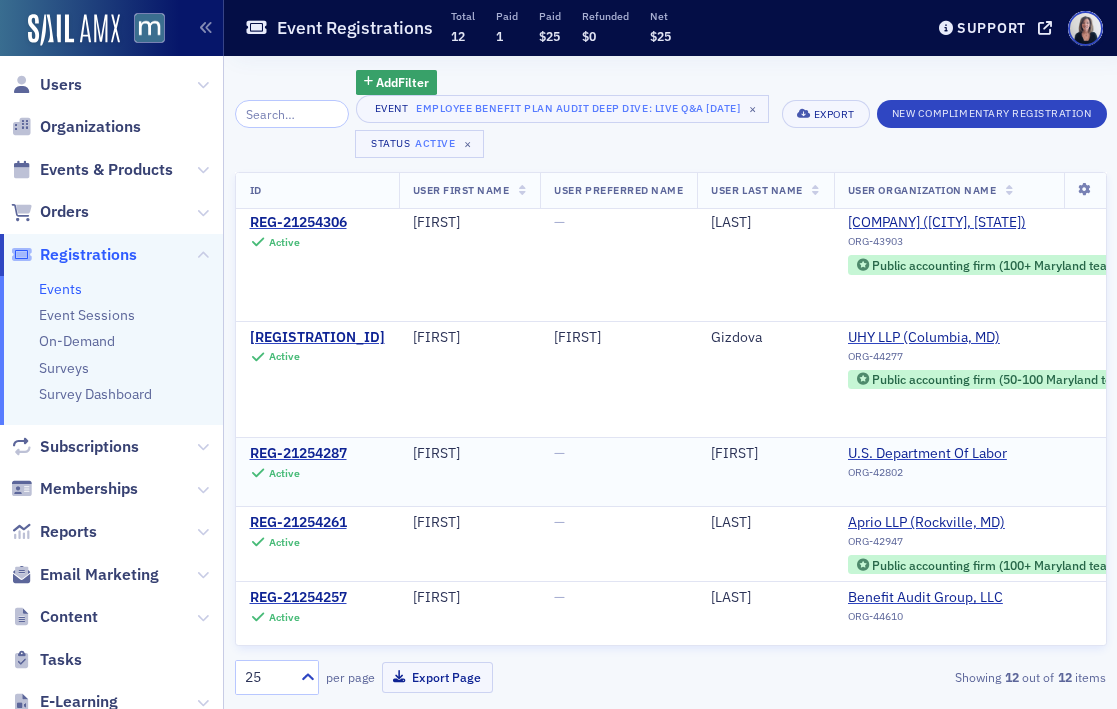 scroll, scrollTop: 0, scrollLeft: 0, axis: both 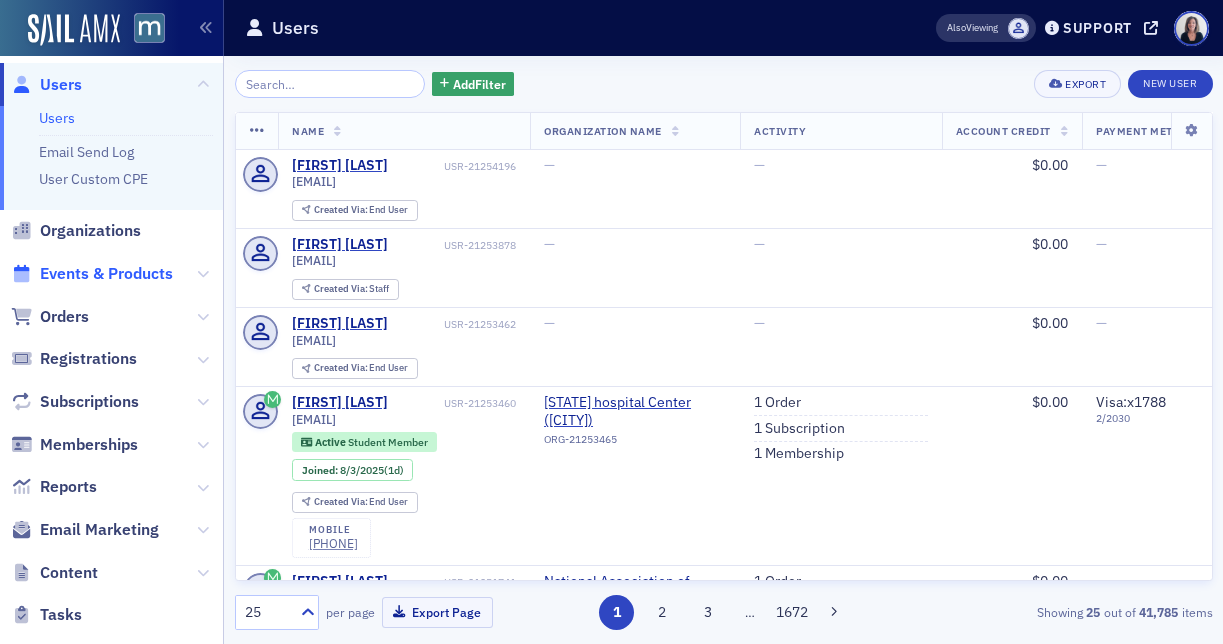 click on "Events & Products" 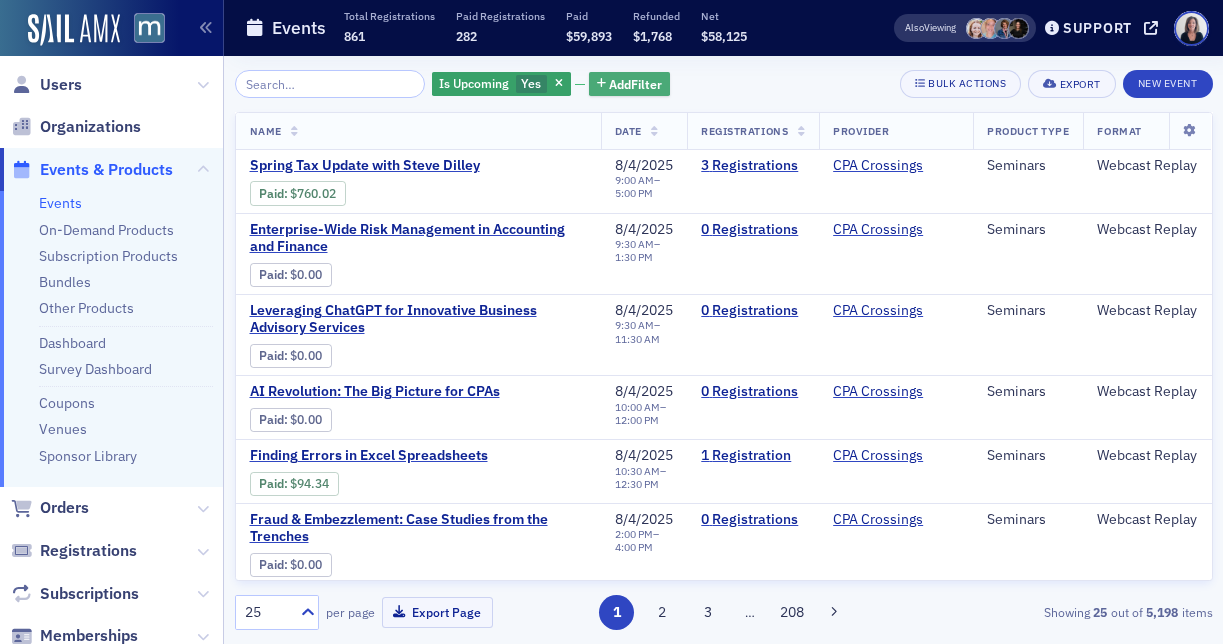 click on "Add  Filter" 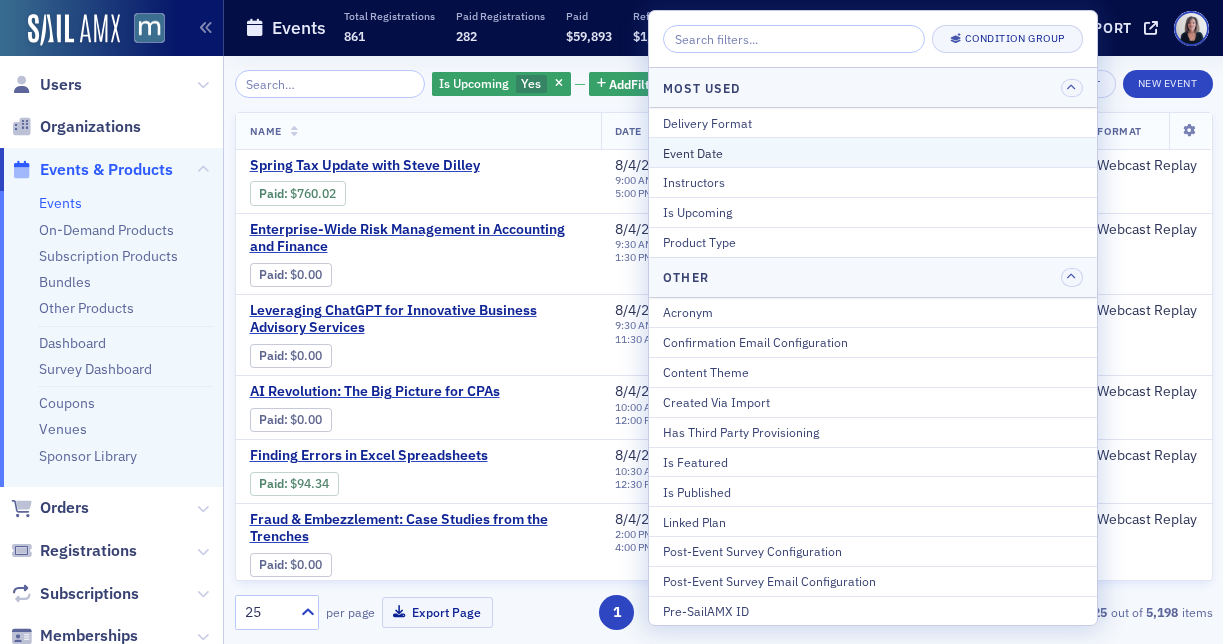 click on "Event Date" at bounding box center (873, 153) 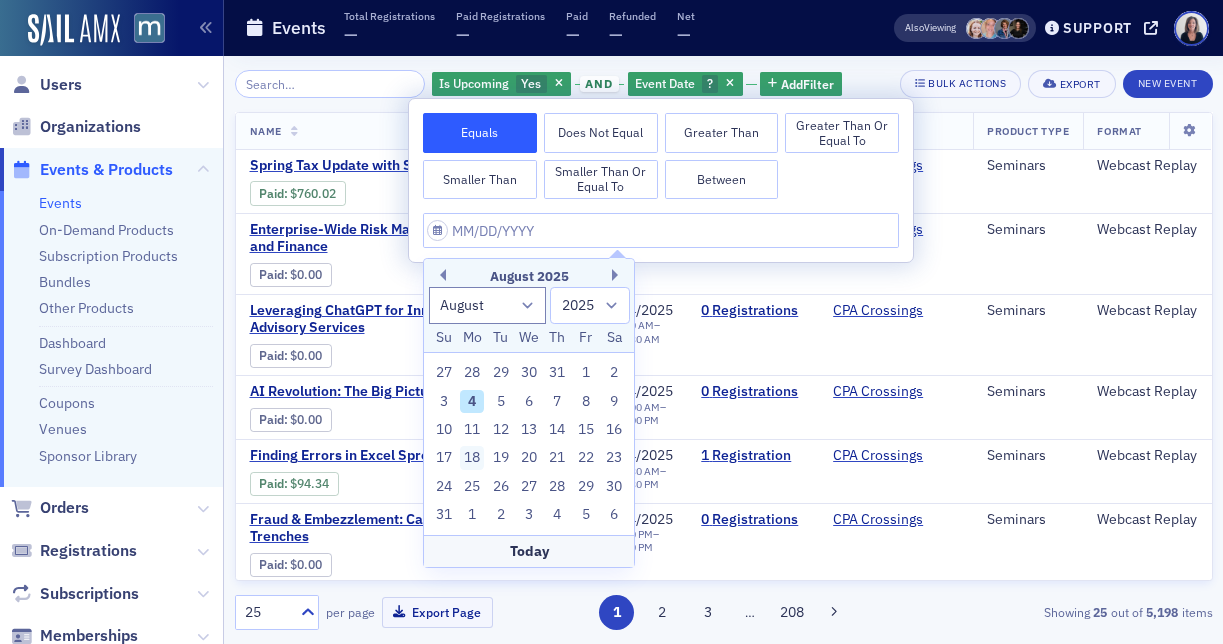 click on "18" at bounding box center [472, 458] 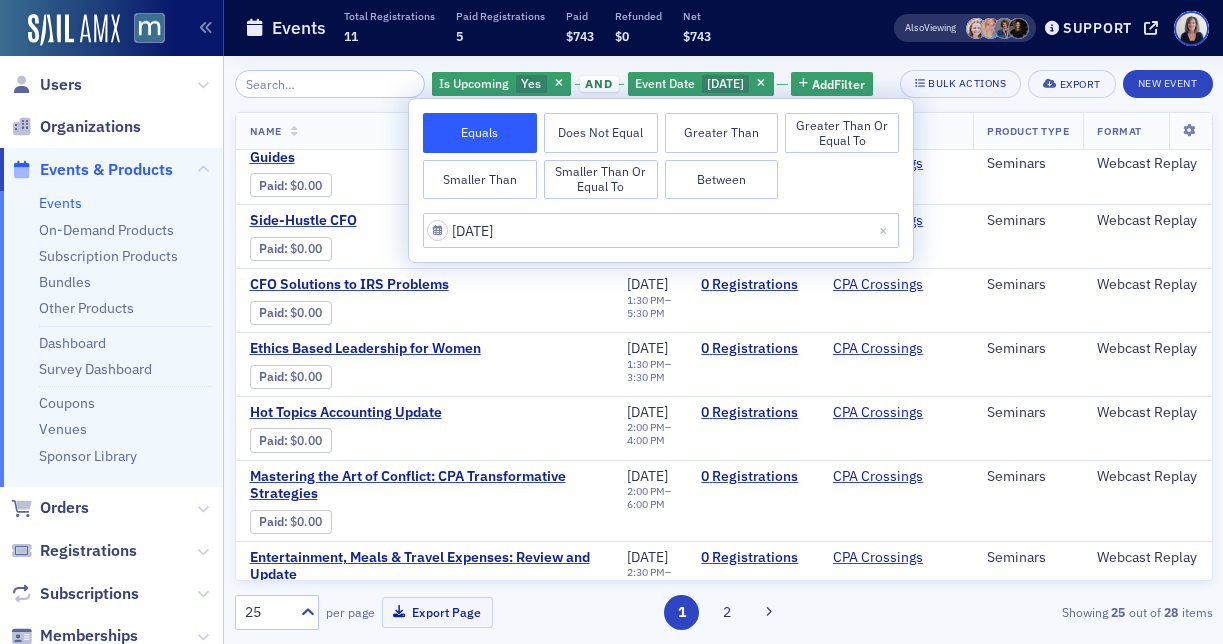 scroll, scrollTop: 978, scrollLeft: 0, axis: vertical 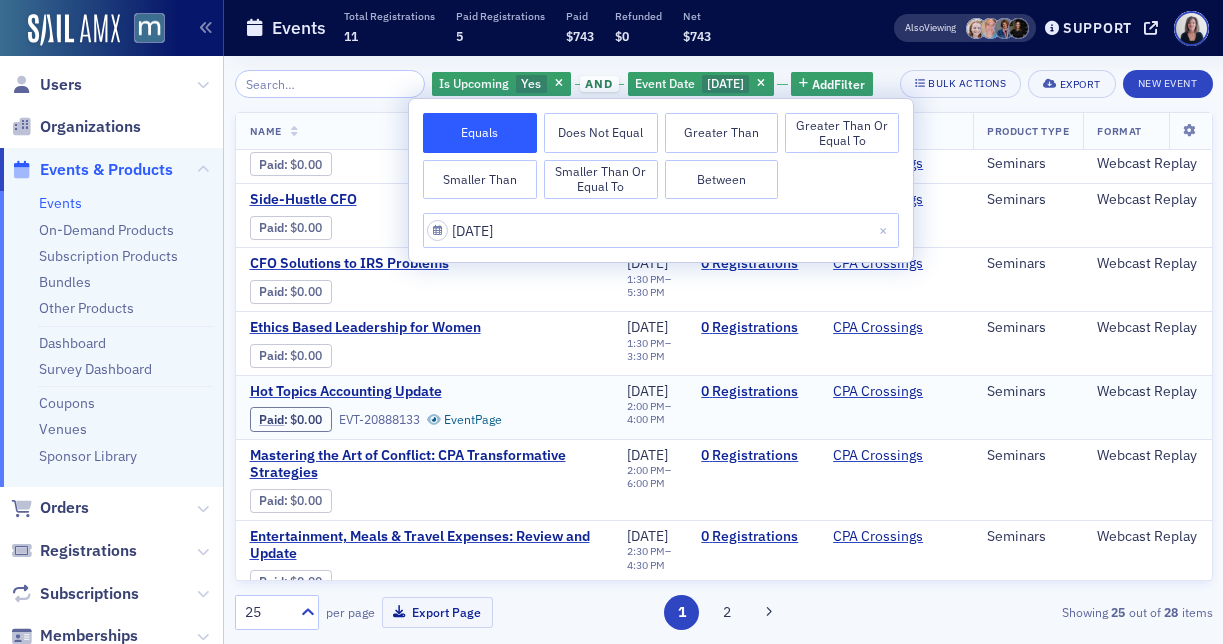 click on "Hot Topics Accounting Update Paid :  $0.00 EVT-20888133 Event  Page" 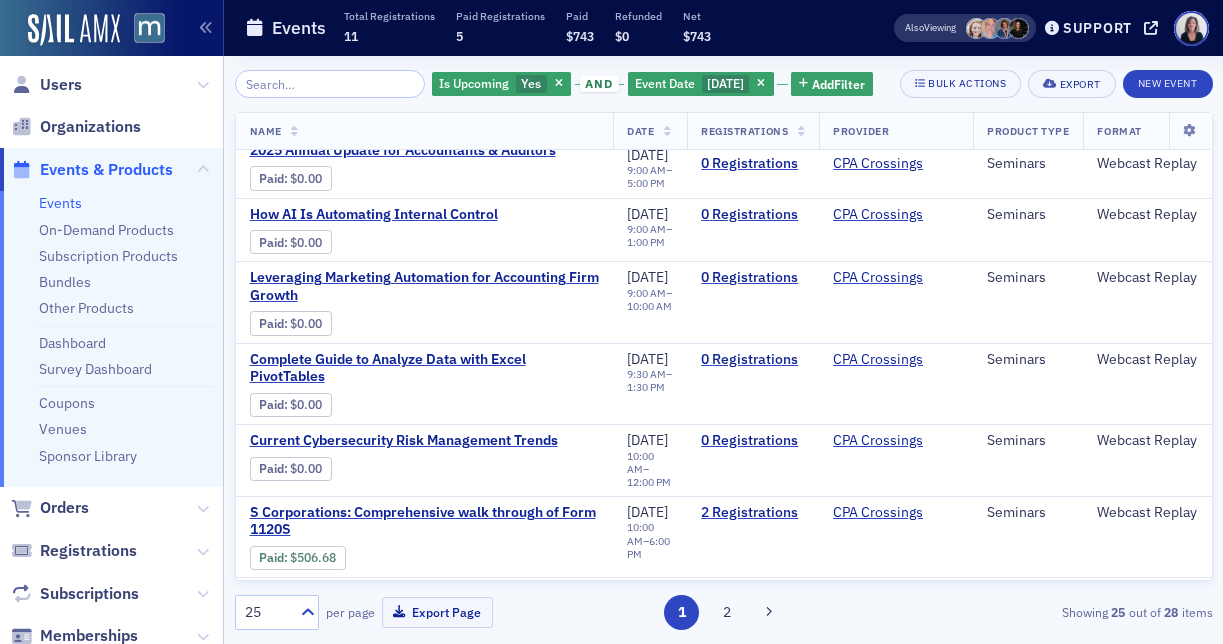 scroll, scrollTop: 0, scrollLeft: 3, axis: horizontal 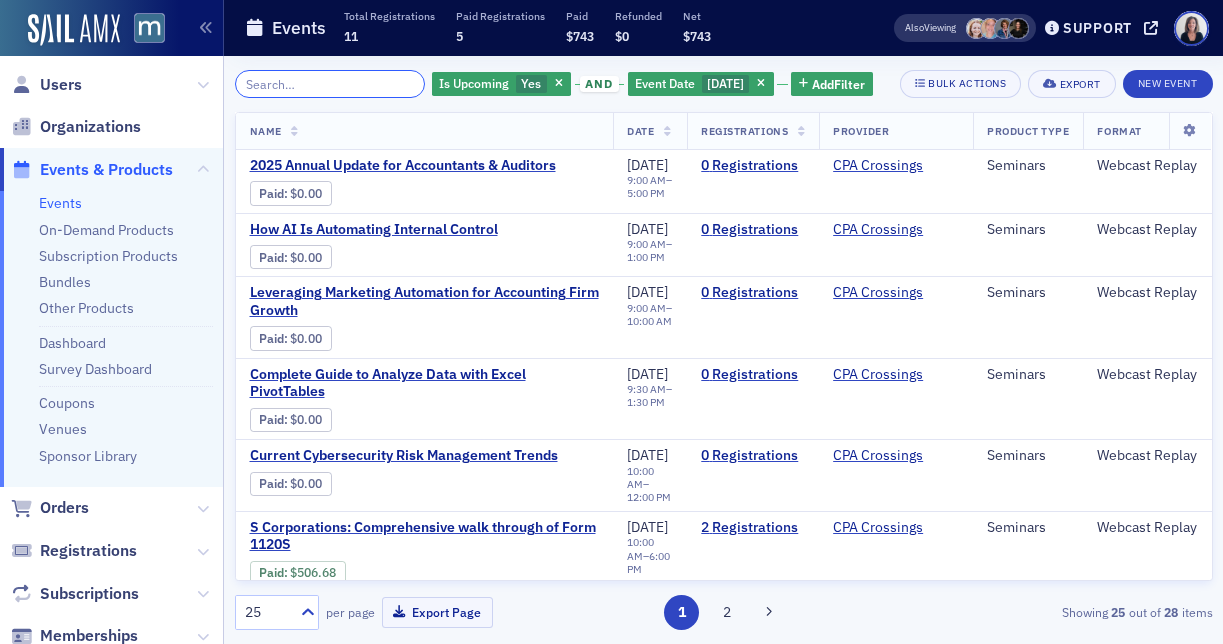 click 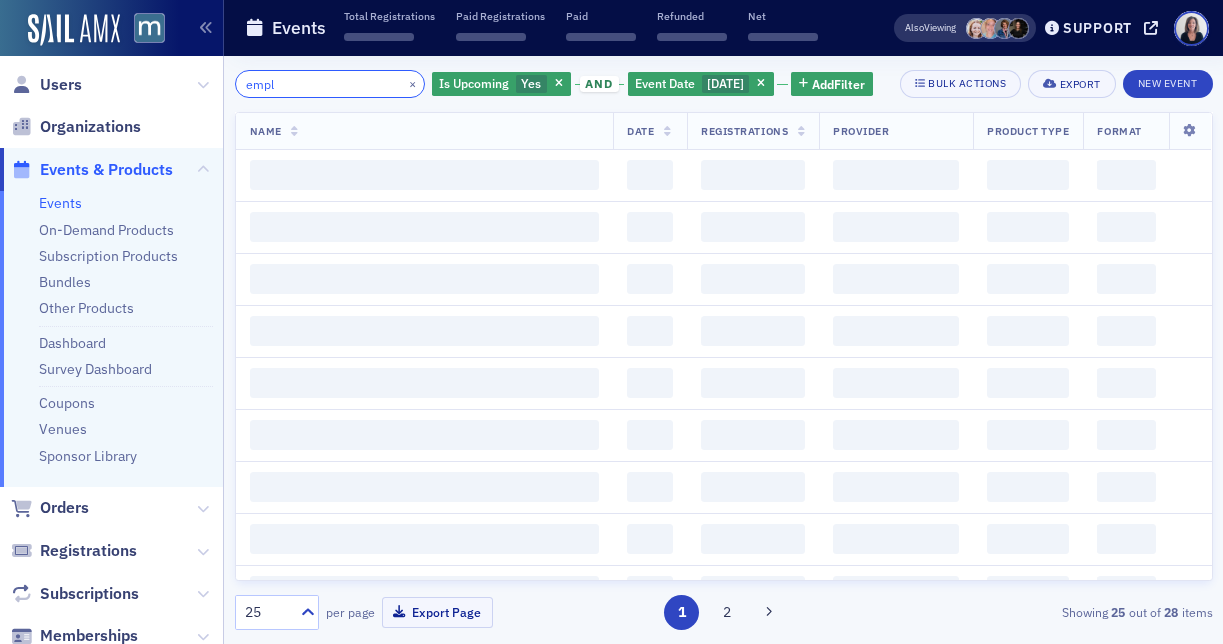 scroll, scrollTop: 0, scrollLeft: 0, axis: both 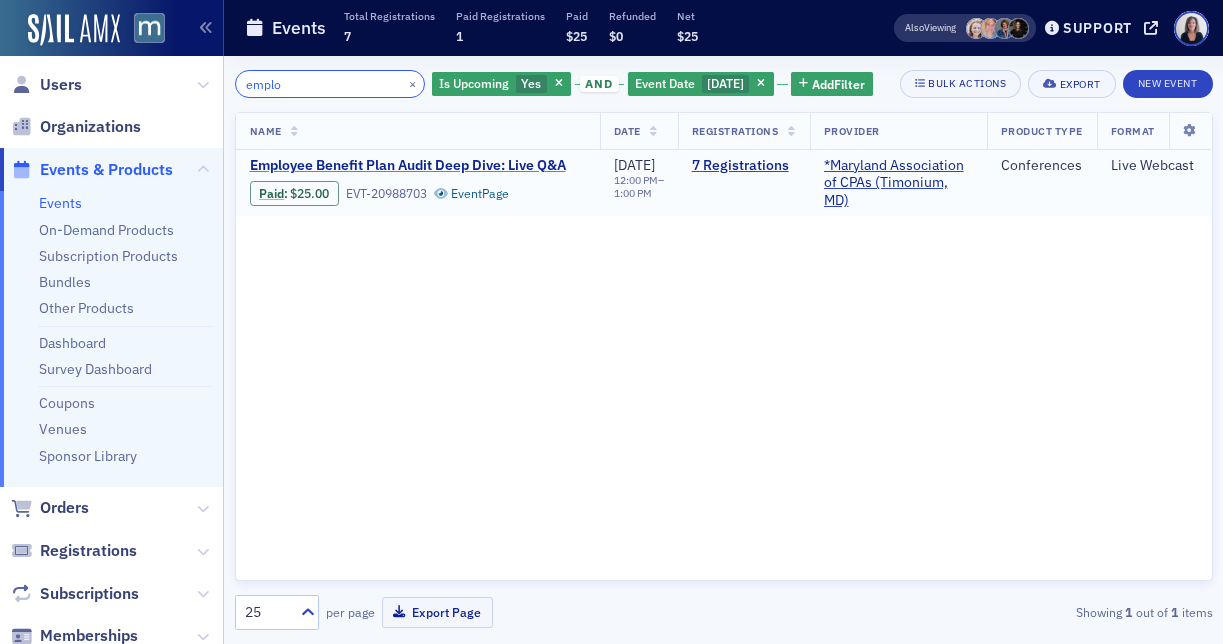 type on "emplo" 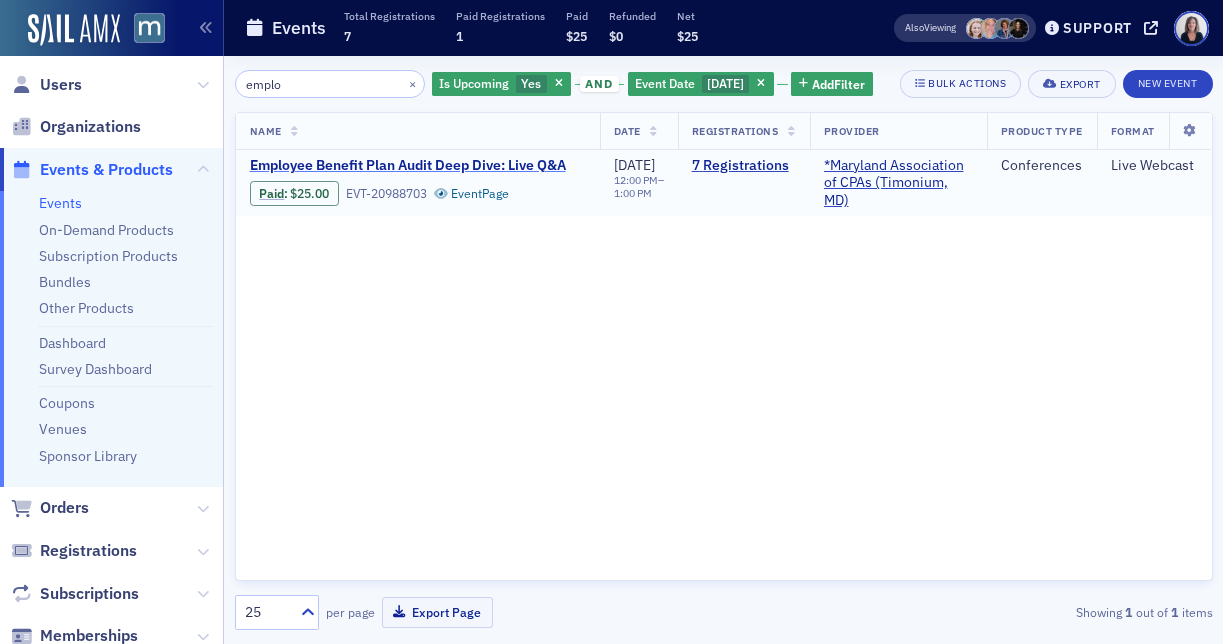 click on "Employee Benefit Plan Audit Deep Dive: Live Q&A" 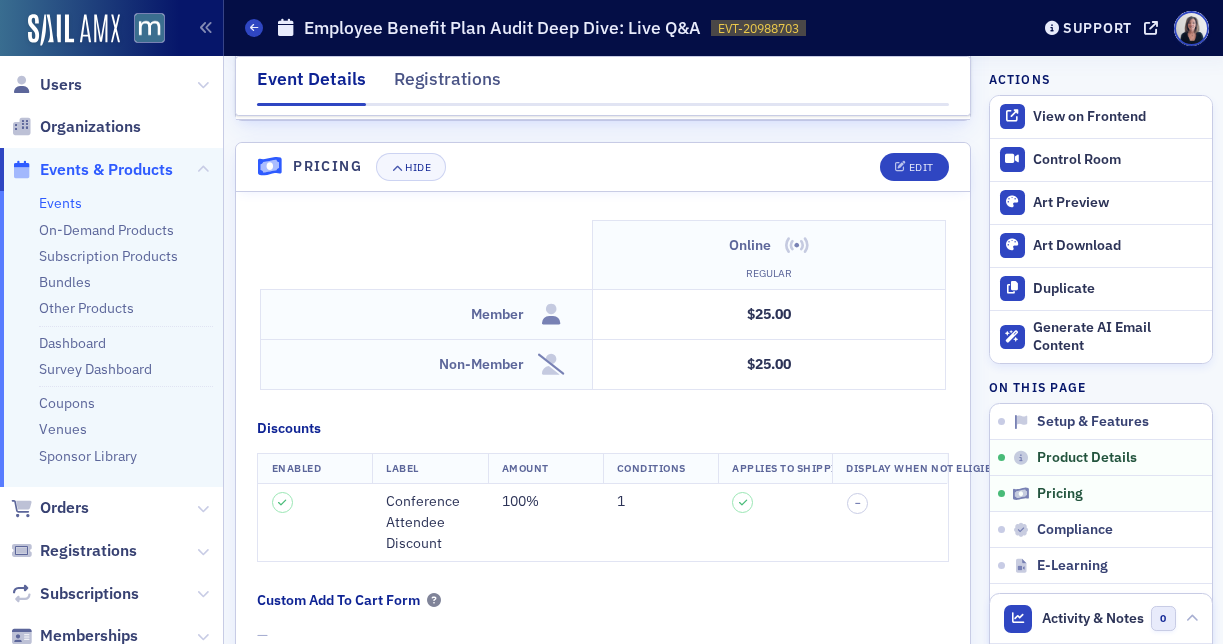 scroll, scrollTop: 1513, scrollLeft: 0, axis: vertical 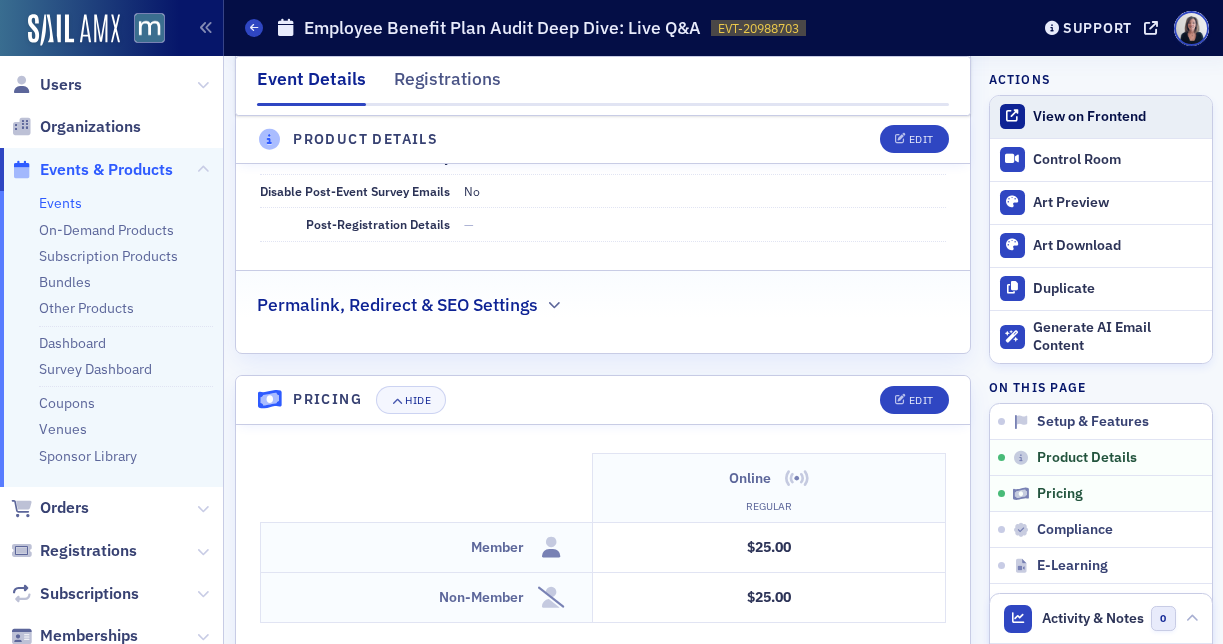 click on "View on Frontend" 